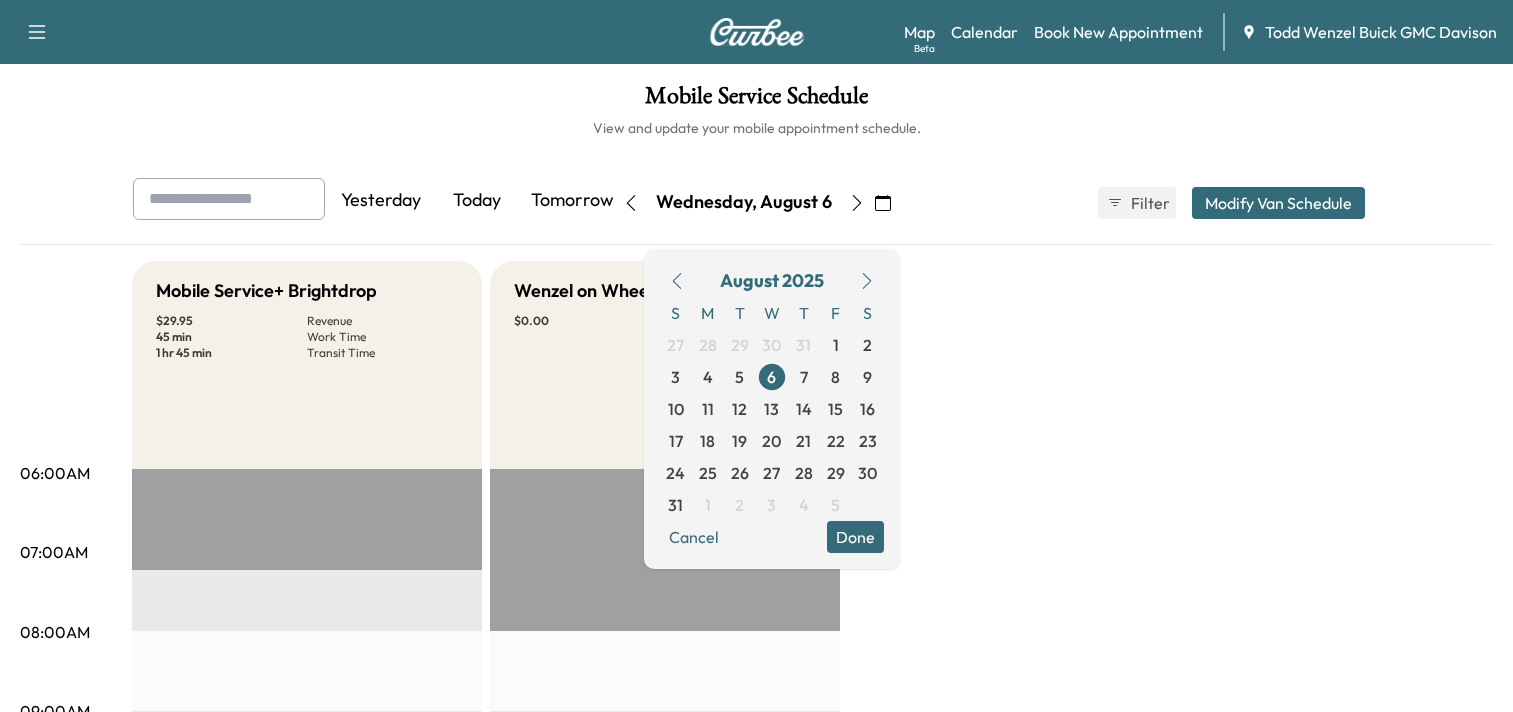 scroll, scrollTop: 34, scrollLeft: 0, axis: vertical 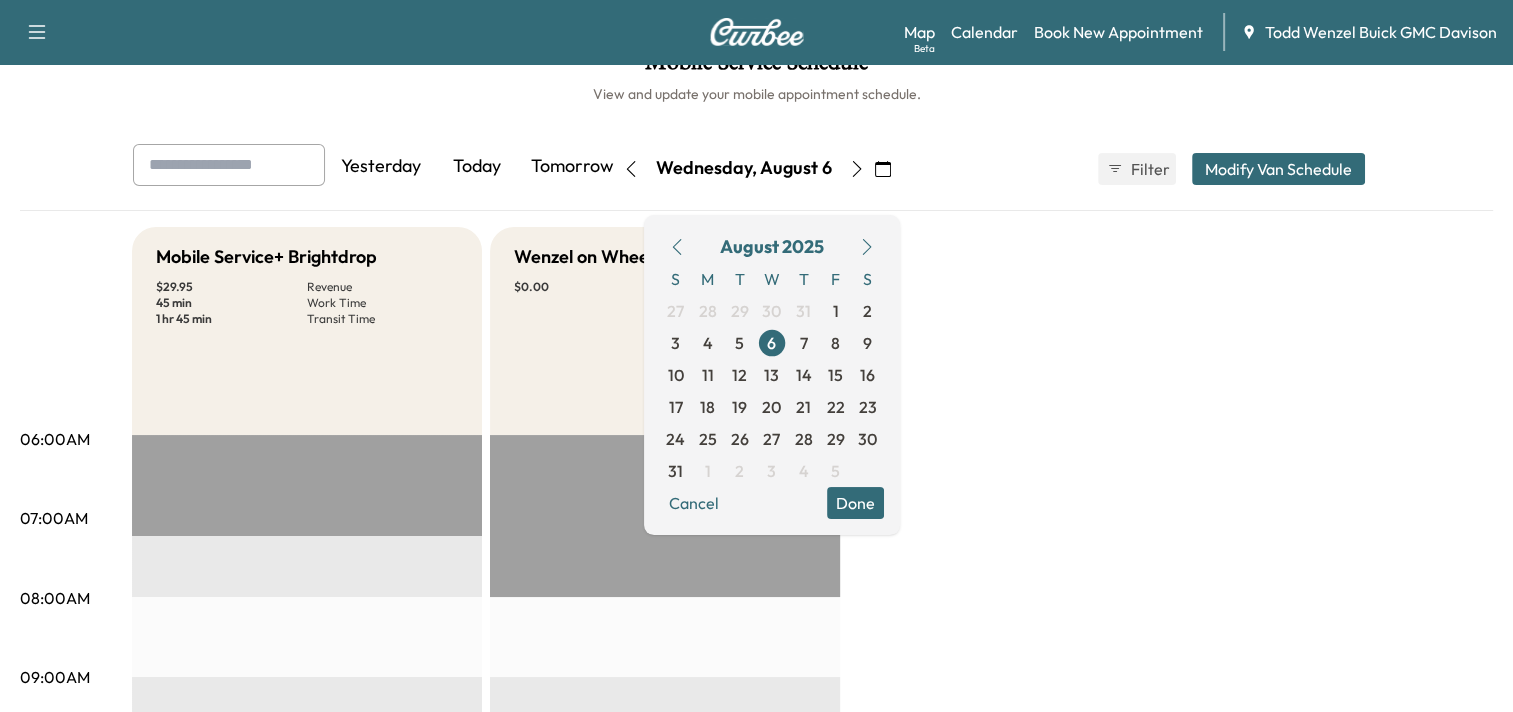 click at bounding box center (757, 32) 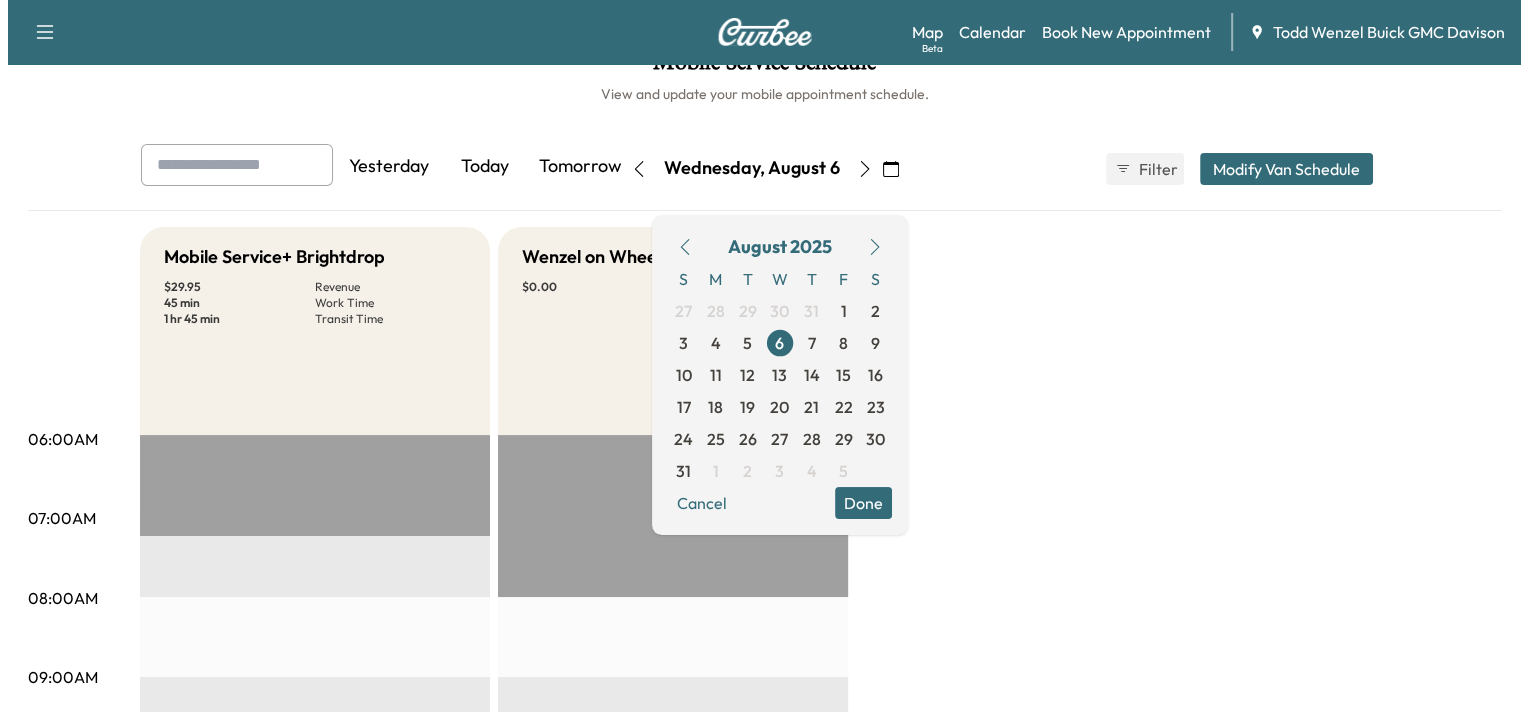 scroll, scrollTop: 0, scrollLeft: 0, axis: both 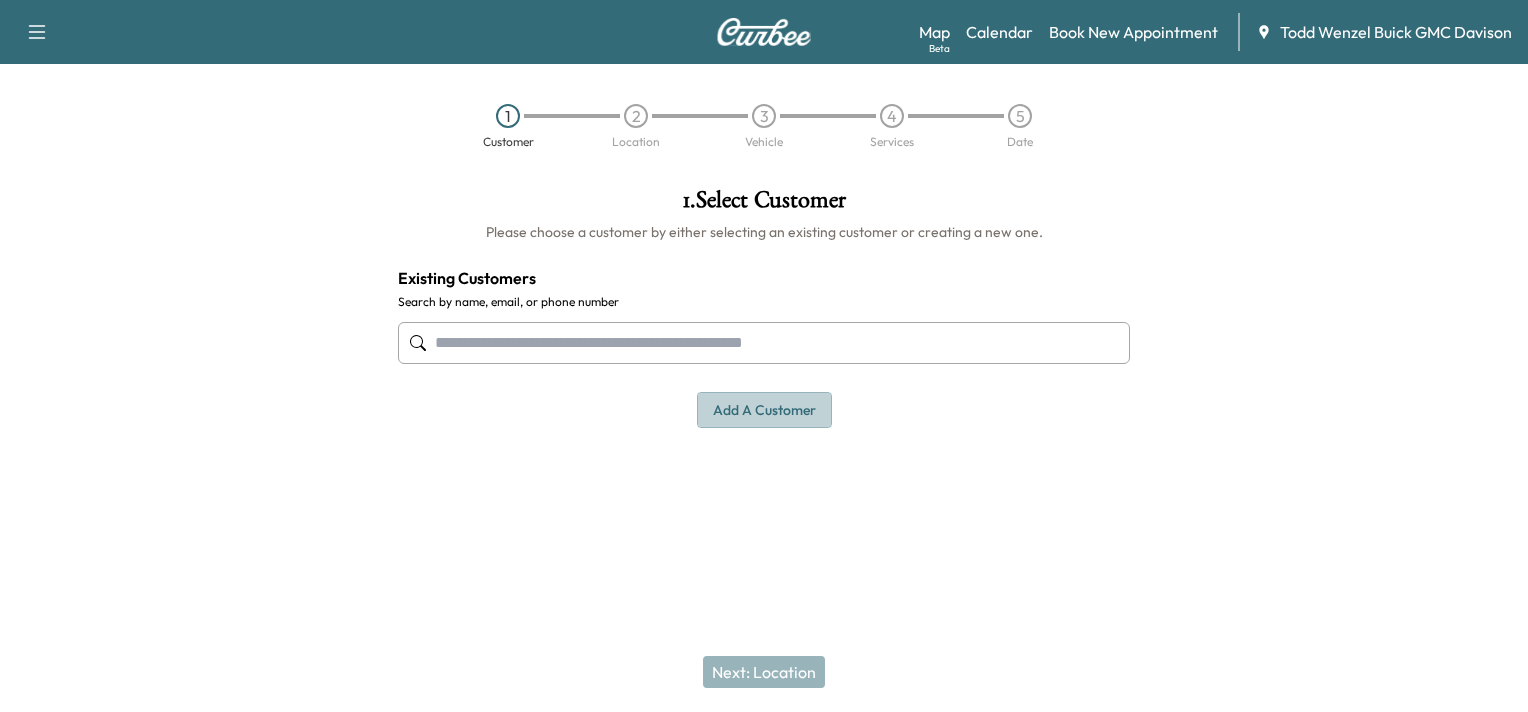 click on "Add a customer" at bounding box center [764, 410] 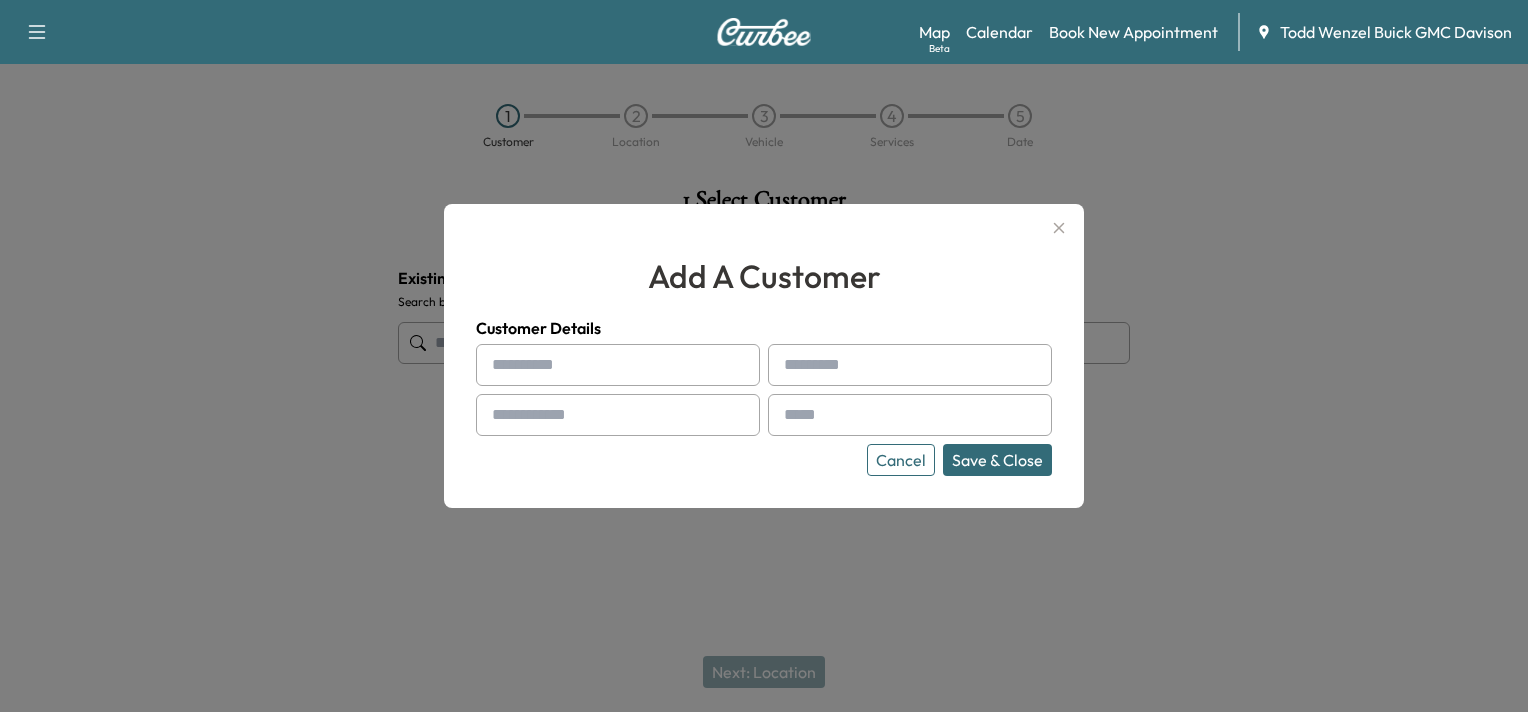 click at bounding box center (618, 365) 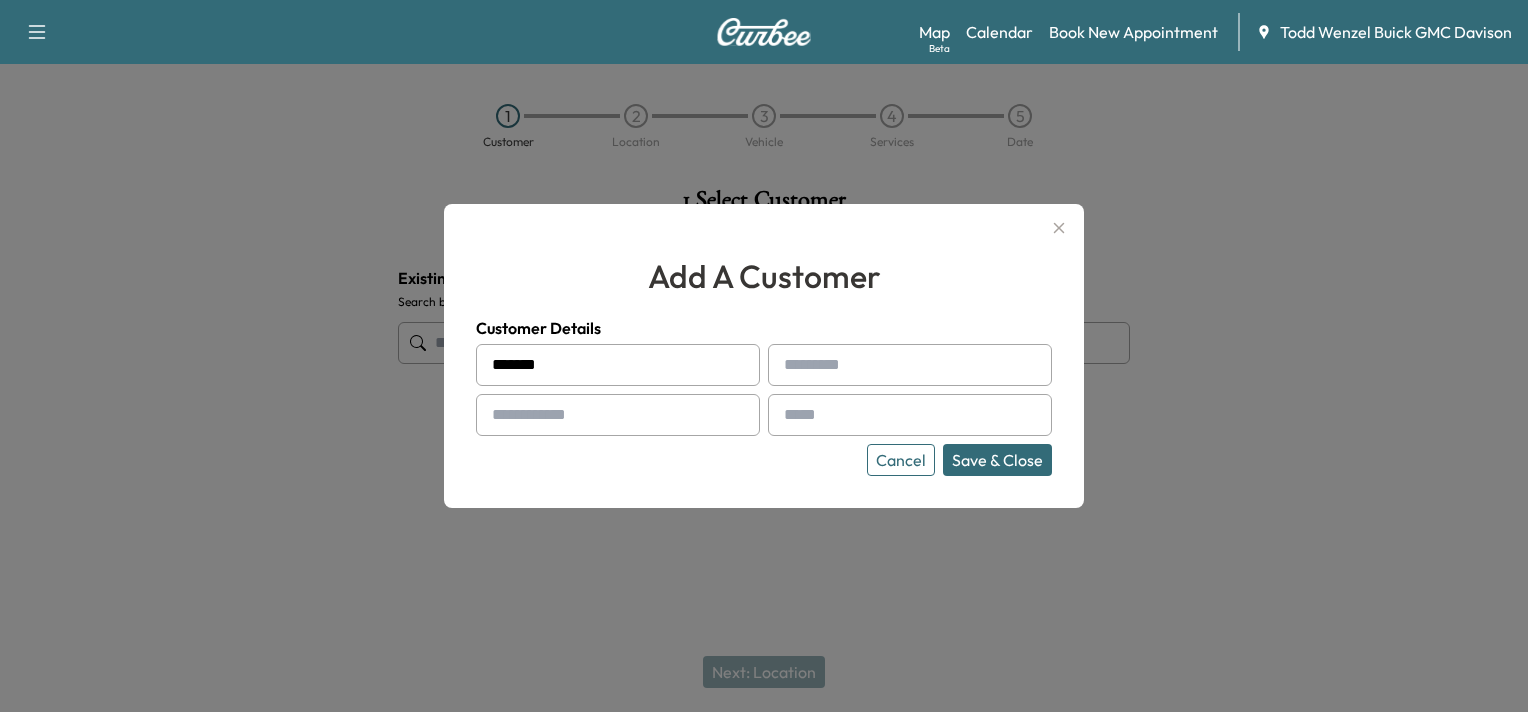 type on "*******" 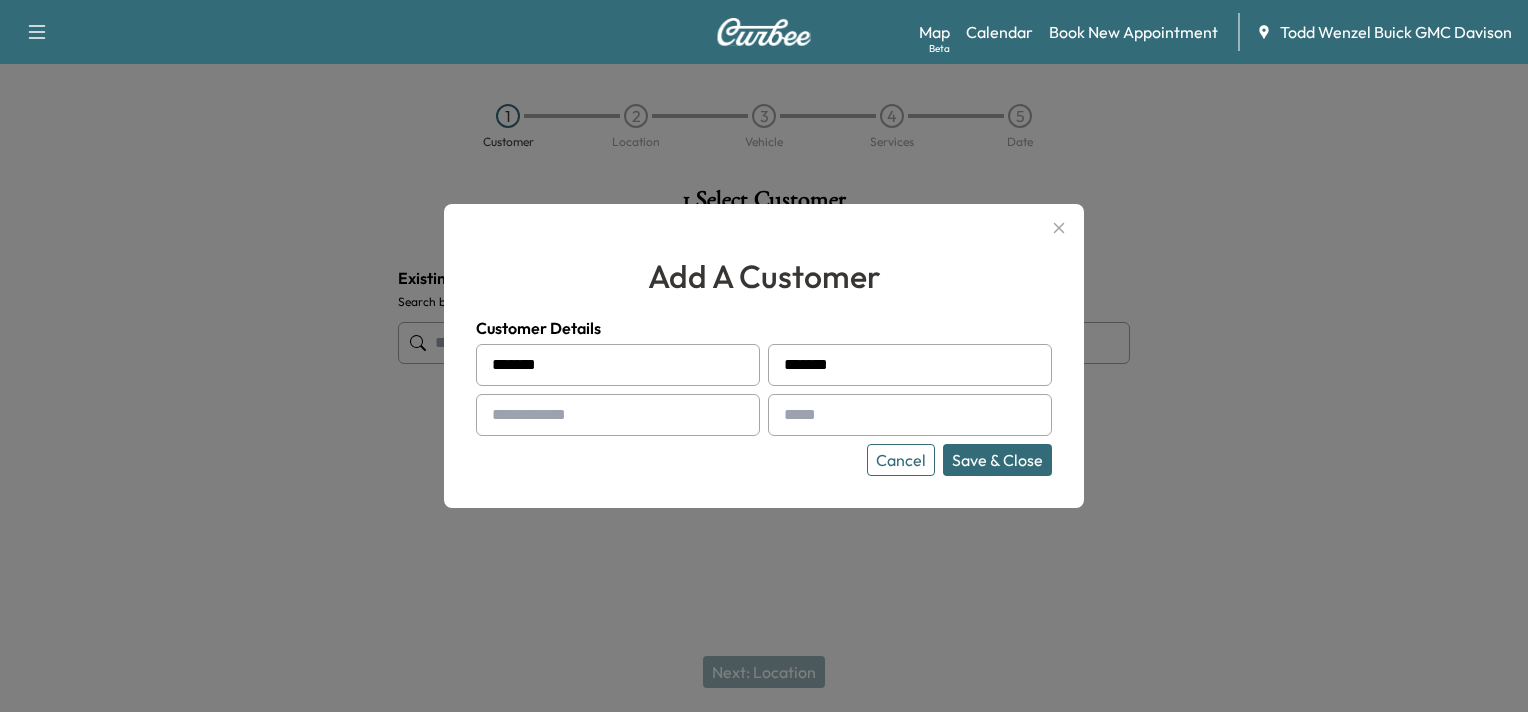 type on "*******" 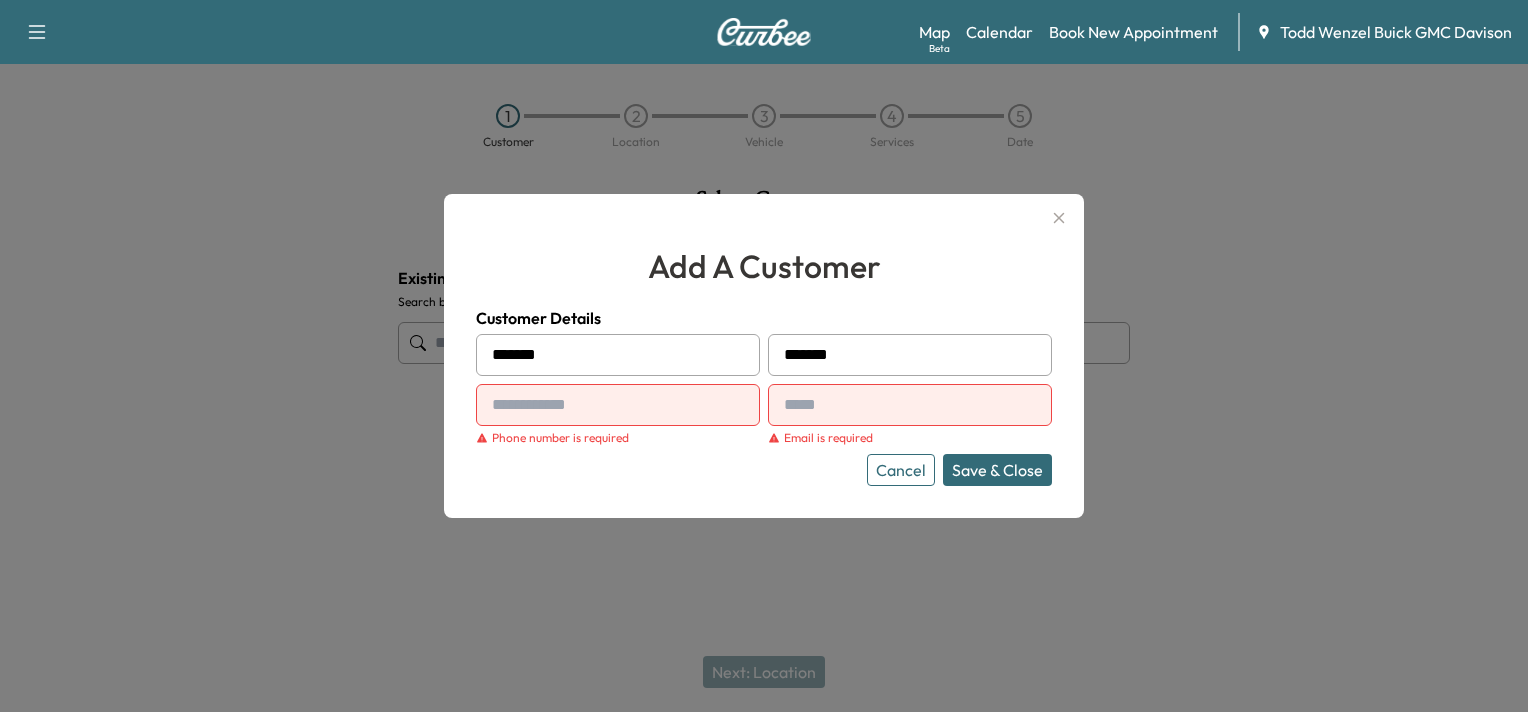 click at bounding box center [618, 405] 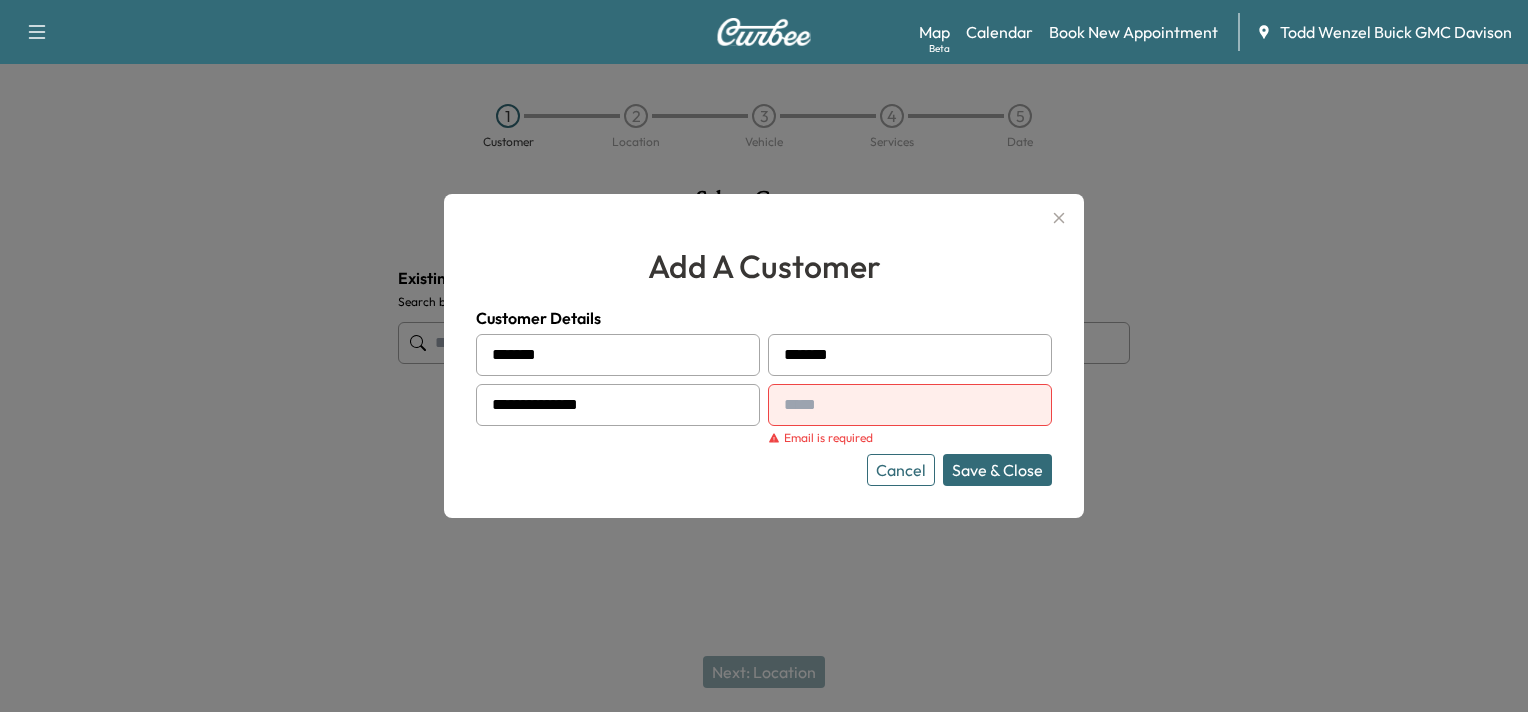 type on "**********" 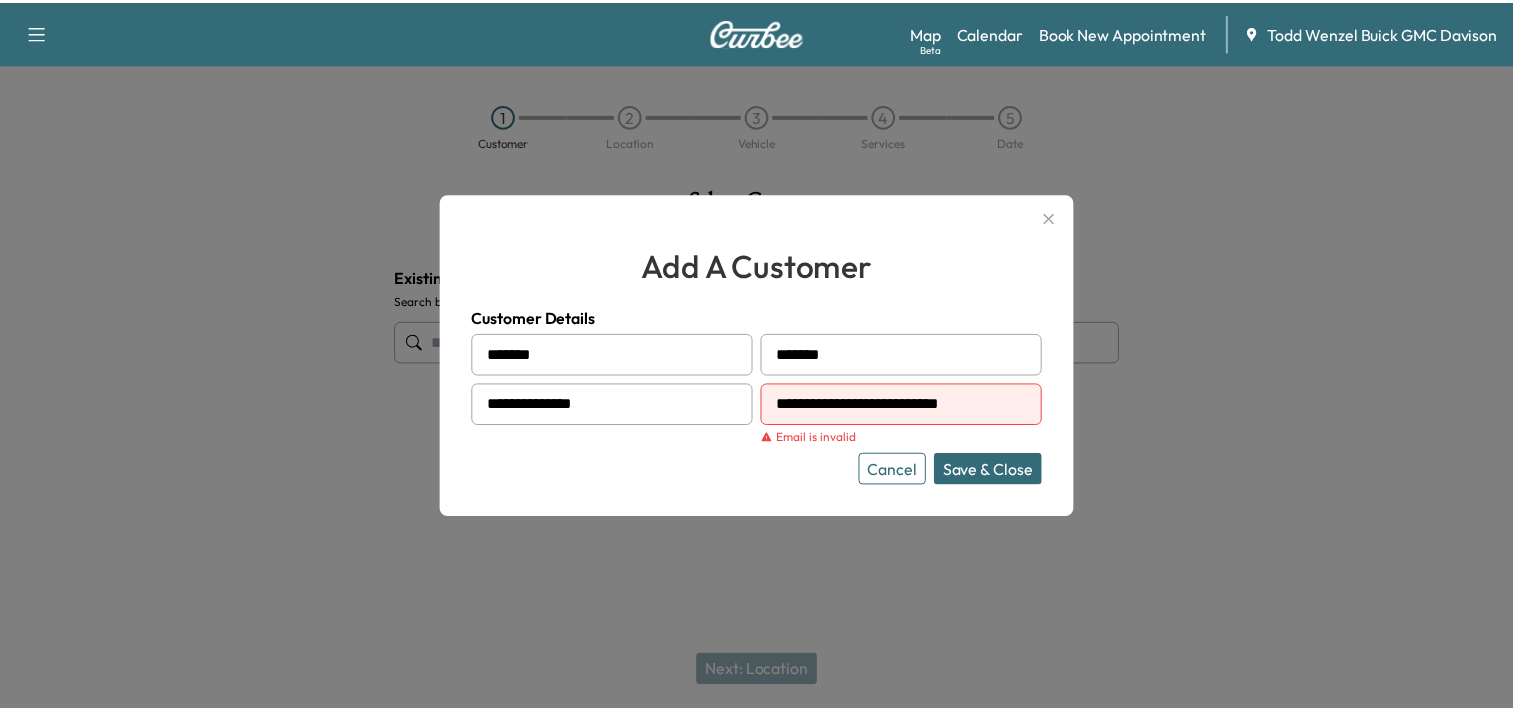 scroll, scrollTop: 0, scrollLeft: 0, axis: both 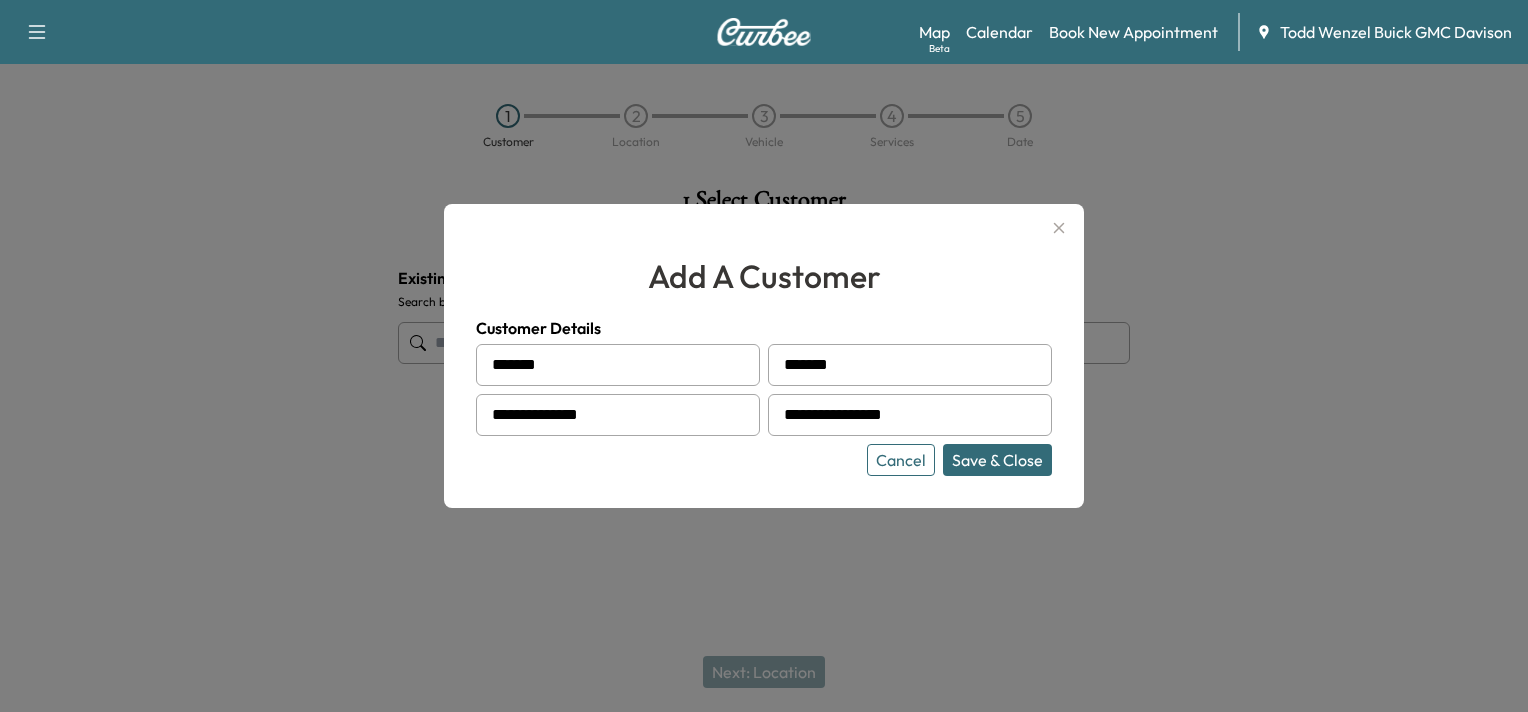 type on "**********" 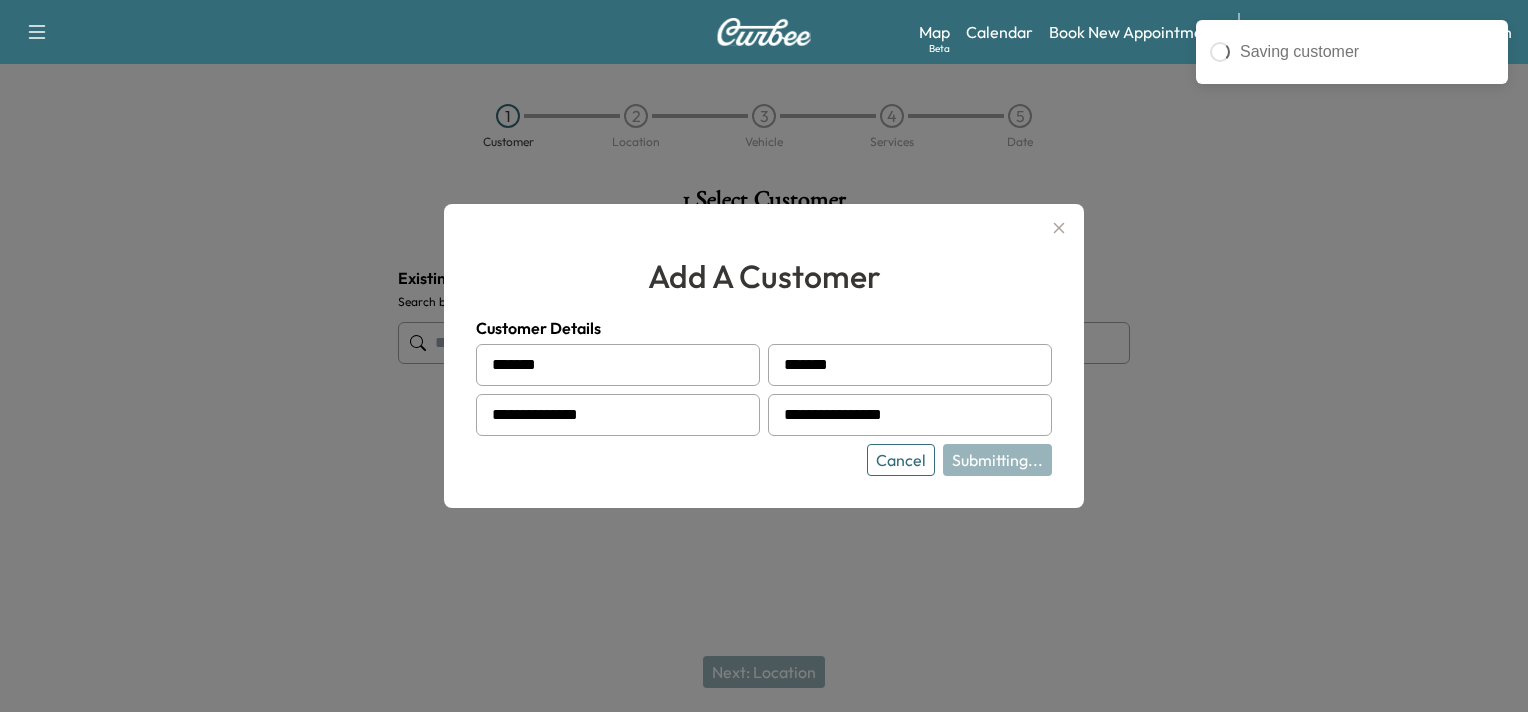 type on "**********" 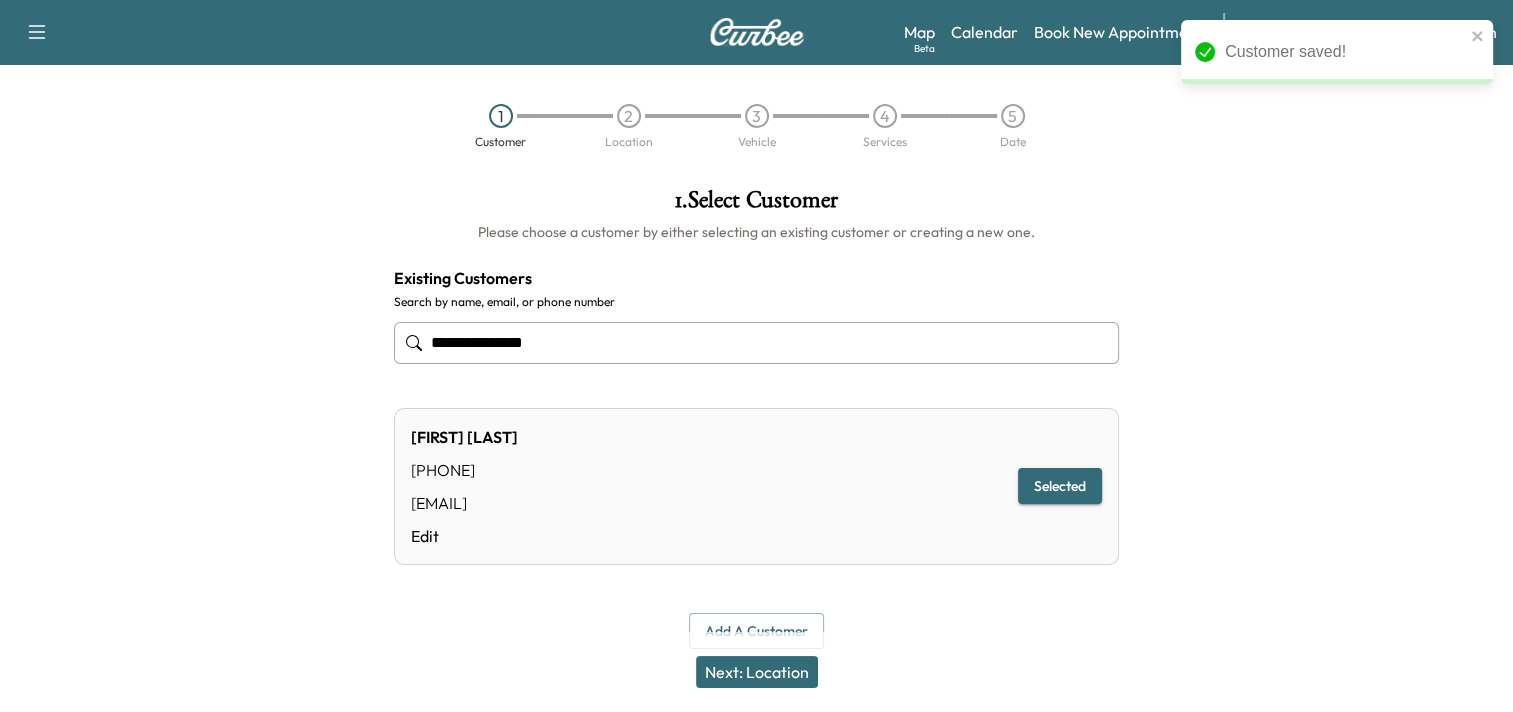 scroll, scrollTop: 16, scrollLeft: 0, axis: vertical 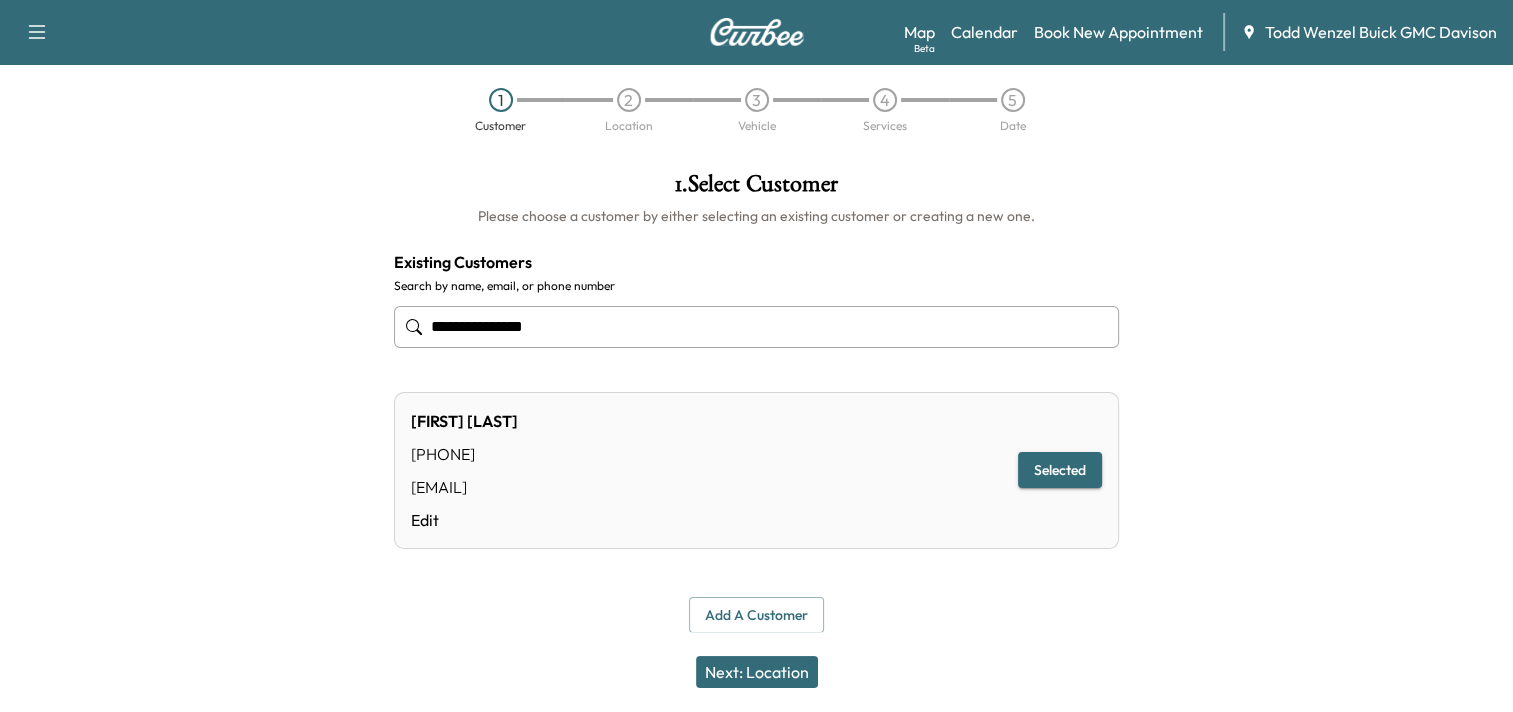 click on "Next: Location" at bounding box center (757, 672) 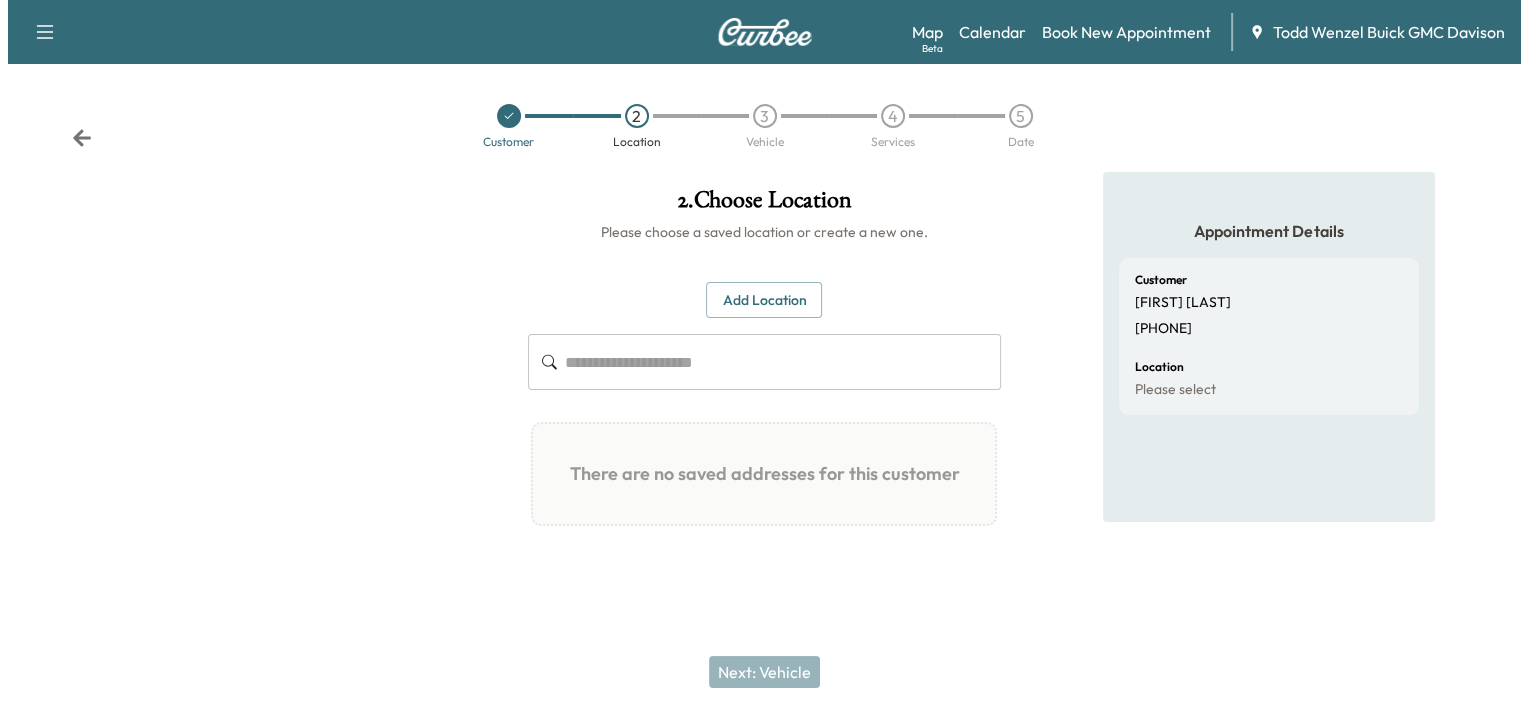 scroll, scrollTop: 0, scrollLeft: 0, axis: both 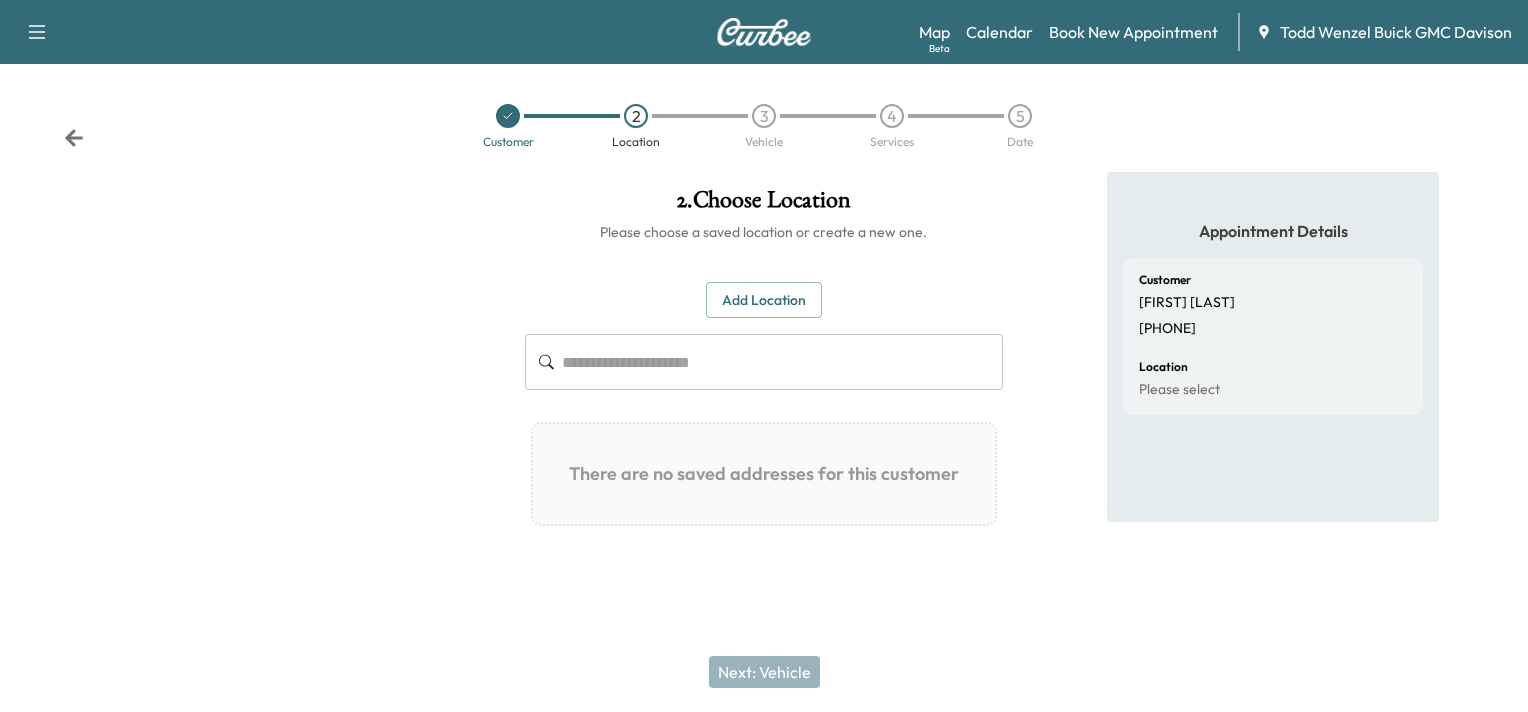 click on "Add Location" at bounding box center [764, 300] 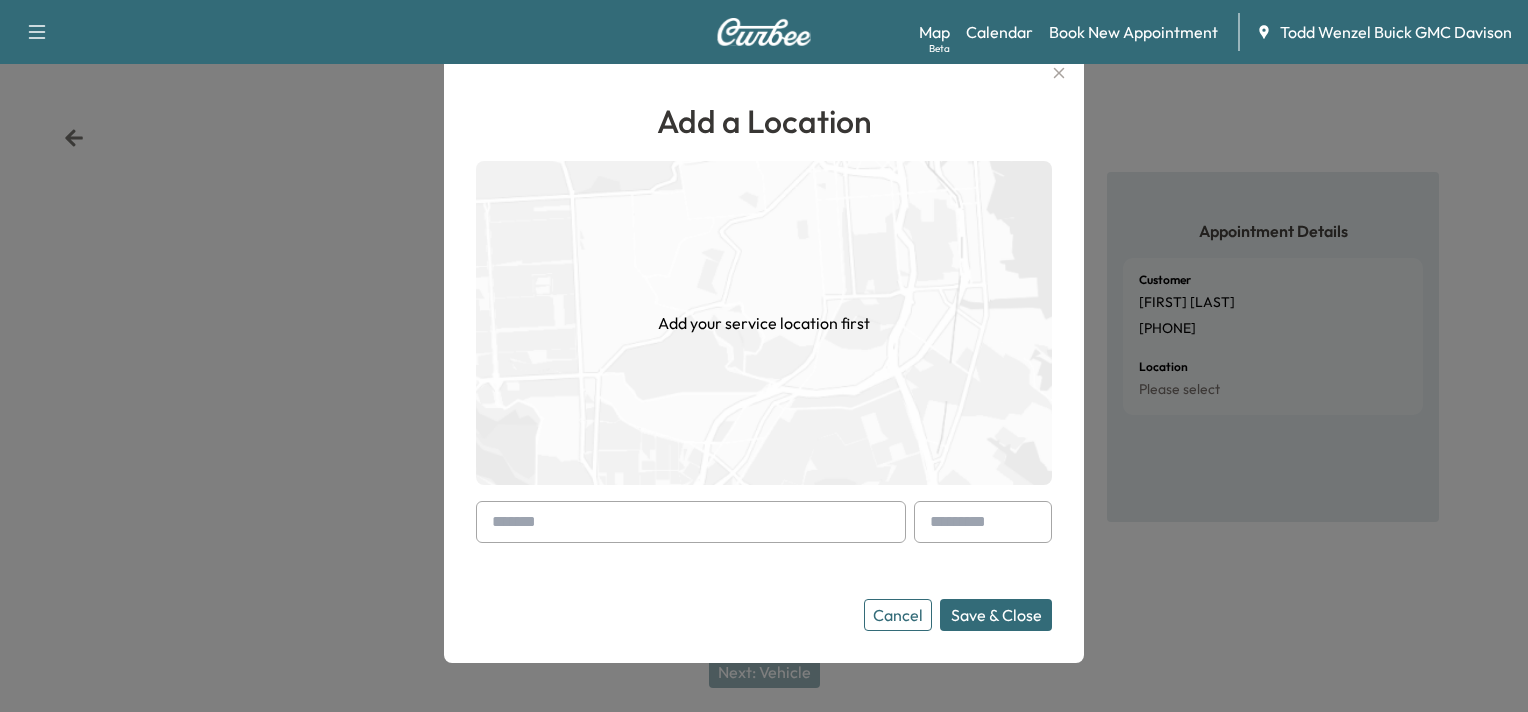 type 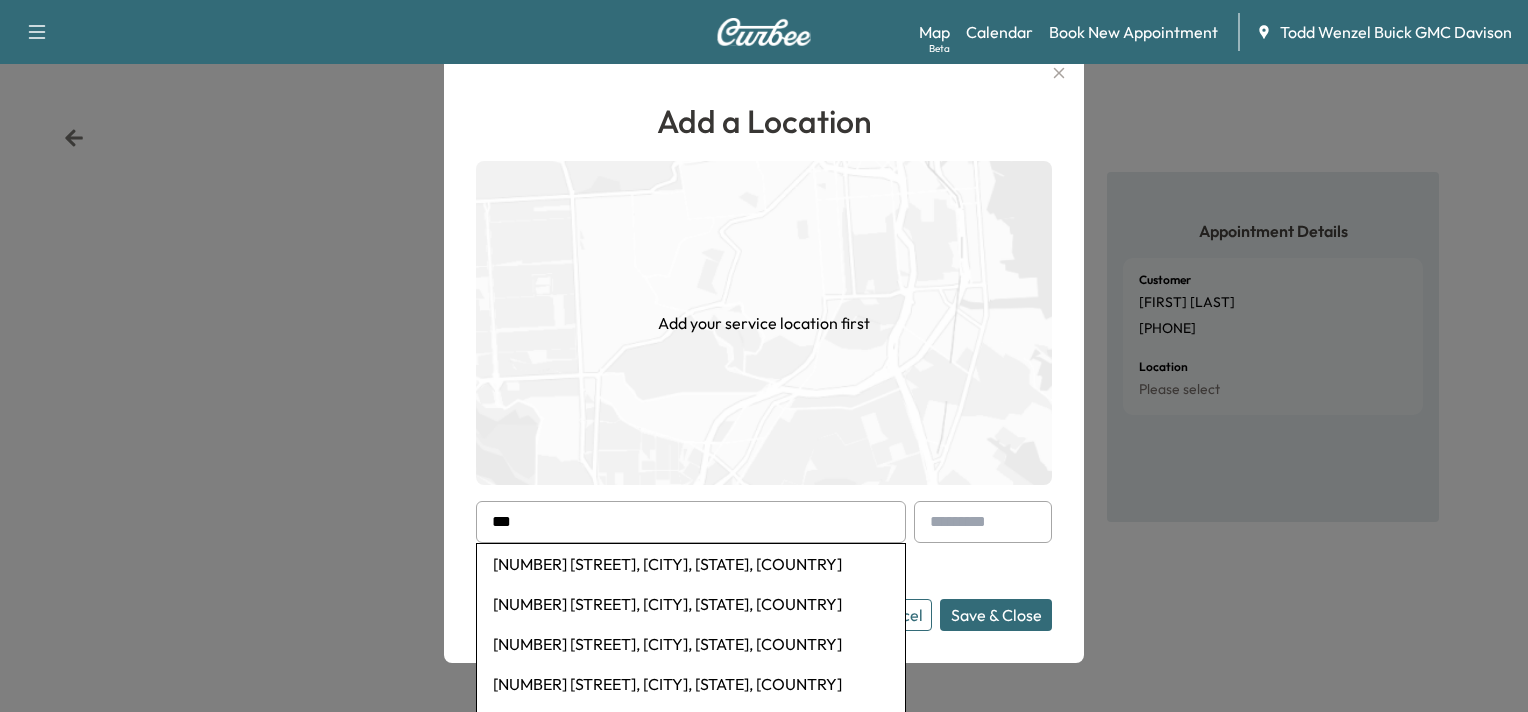 click on "[NUMBER] [STREET], [CITY], [STATE], [COUNTRY]" at bounding box center (691, 564) 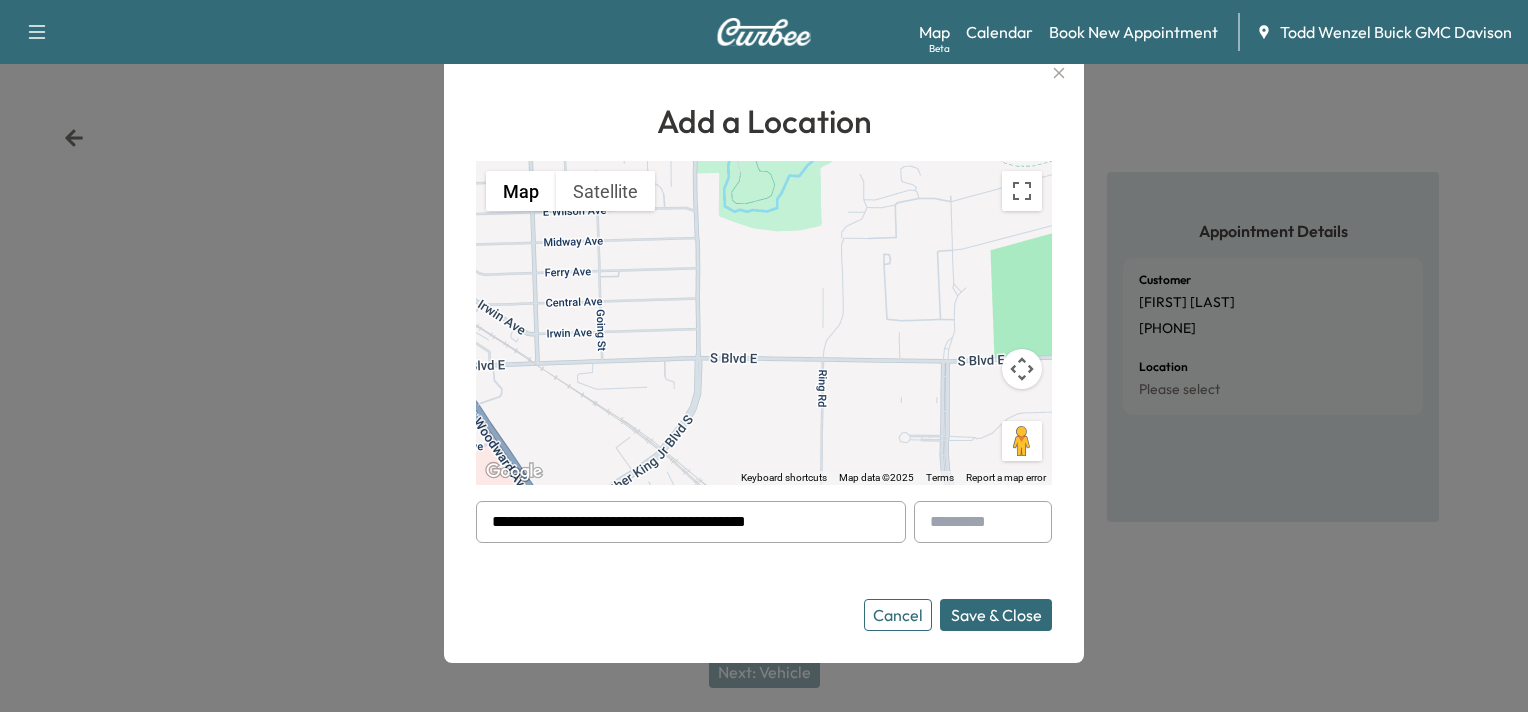 click on "Save & Close" at bounding box center (996, 615) 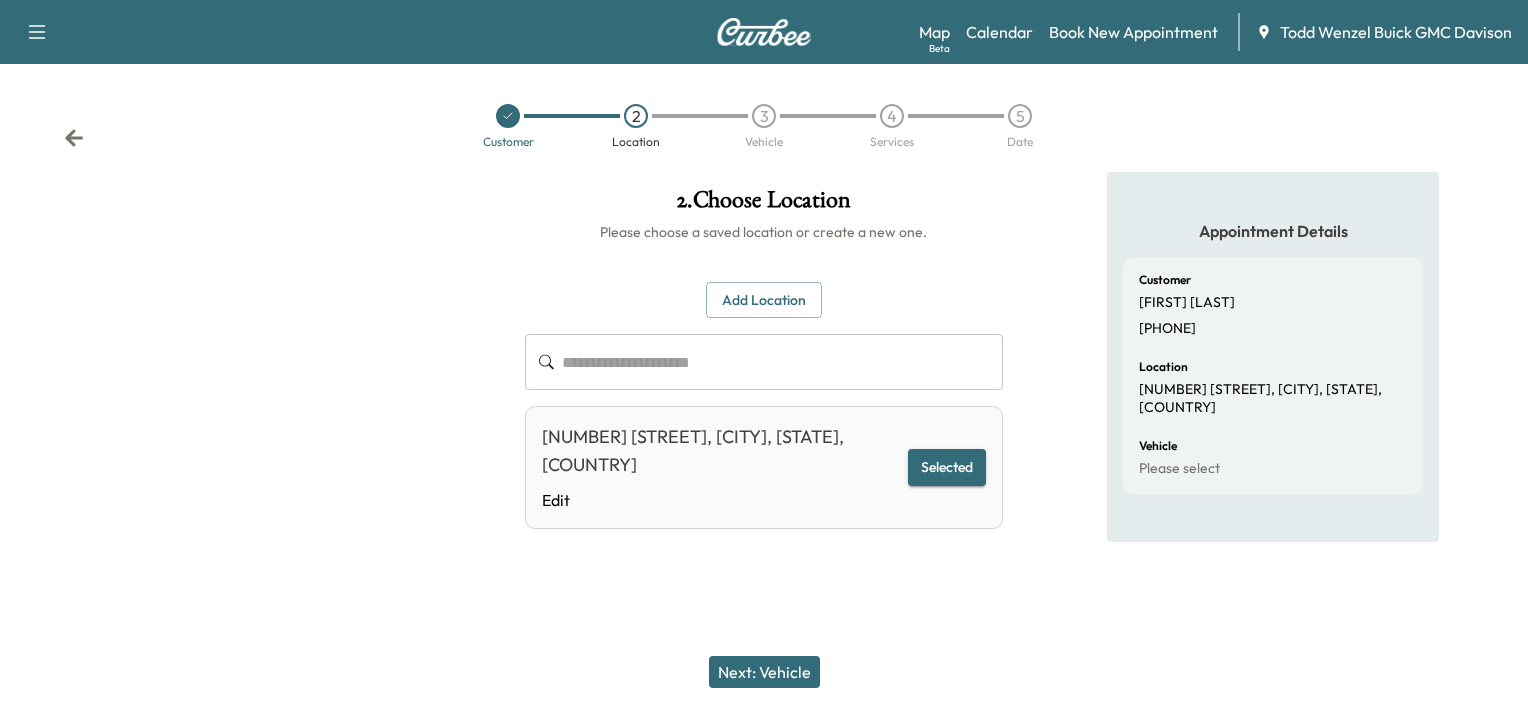 click on "Next: Vehicle" at bounding box center (764, 672) 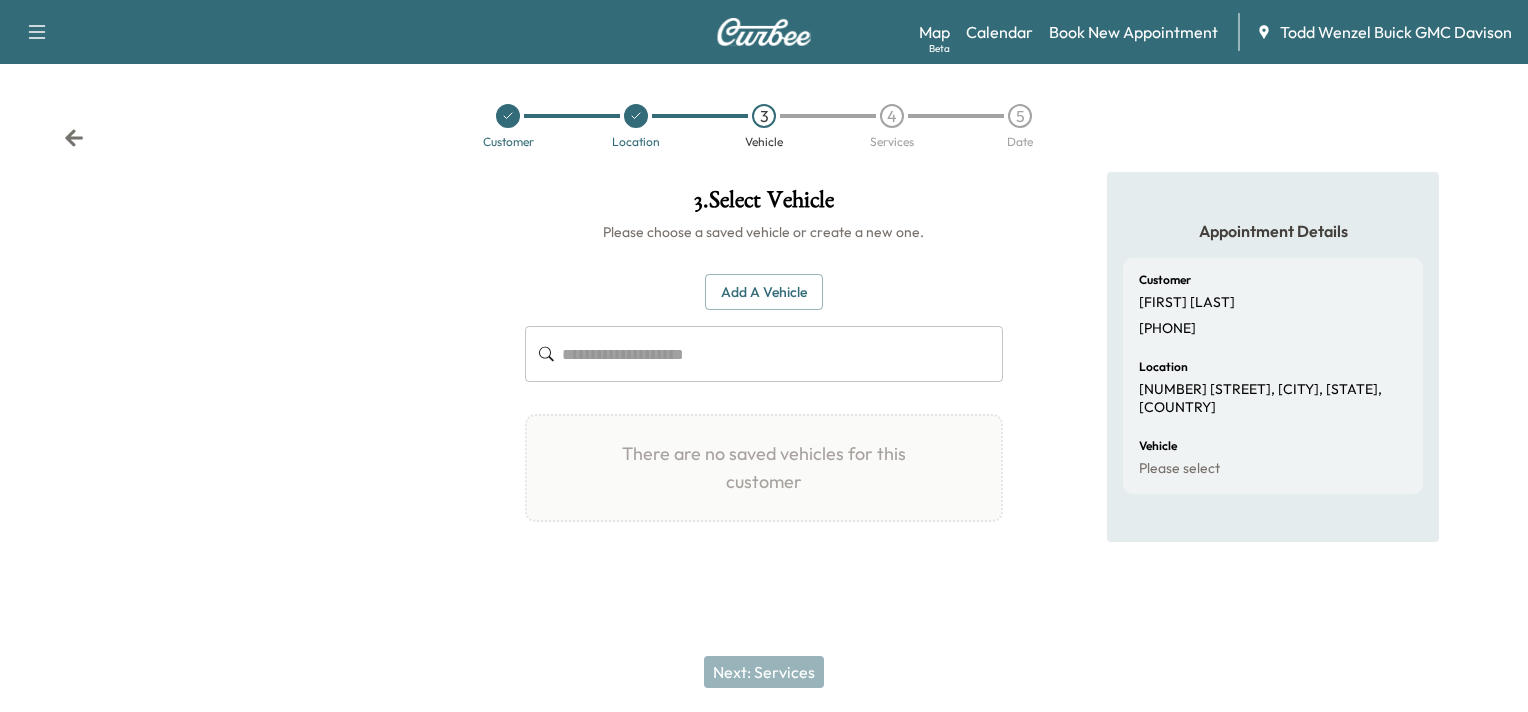 click on "Add a Vehicle" at bounding box center (764, 292) 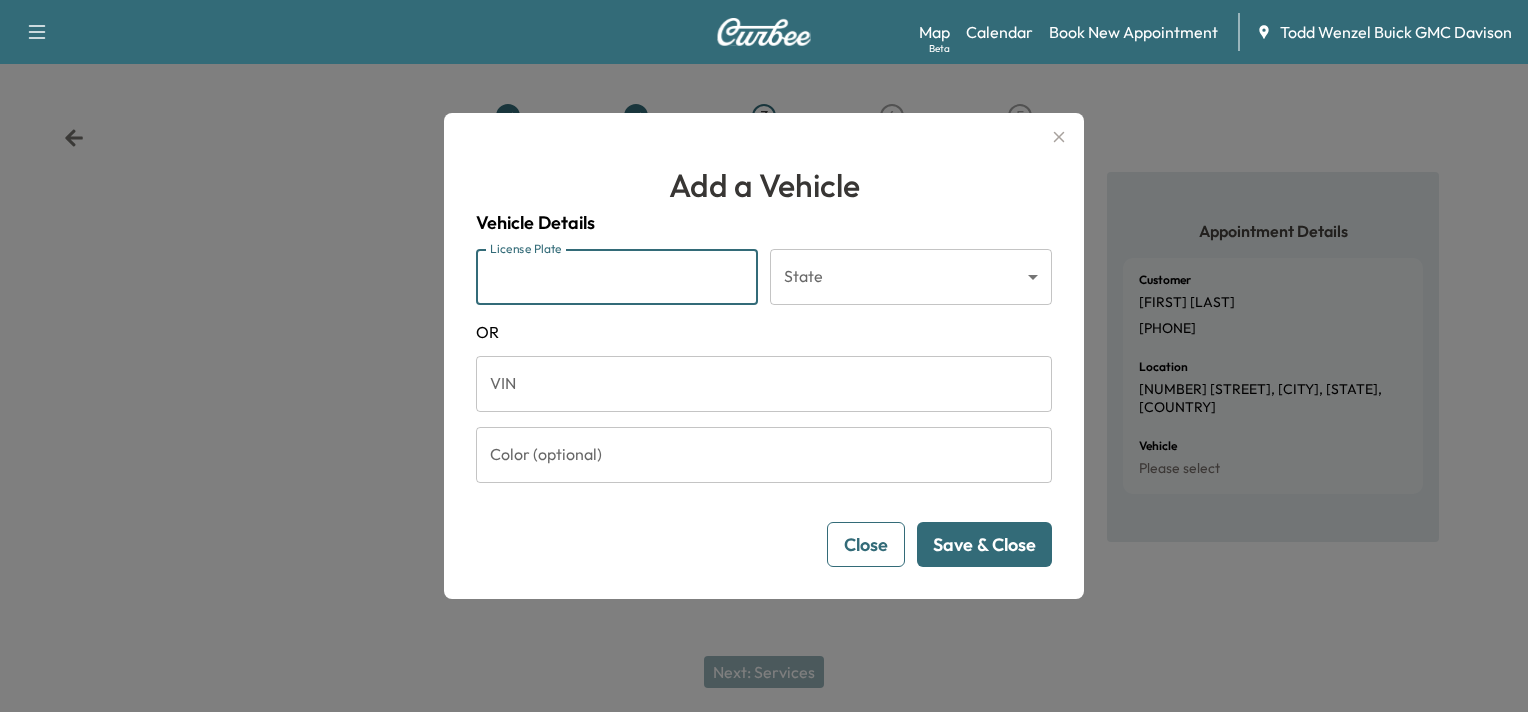 paste on "**********" 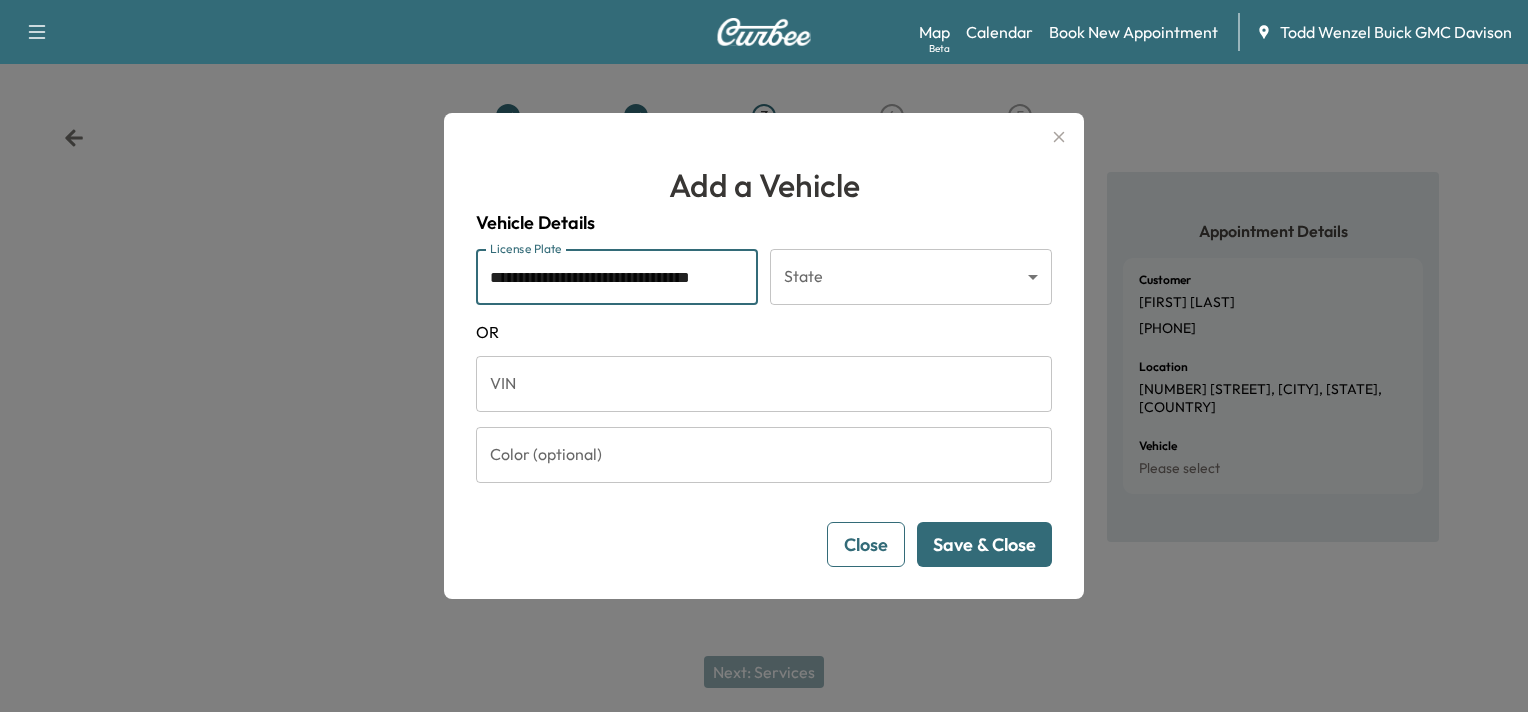 scroll, scrollTop: 0, scrollLeft: 0, axis: both 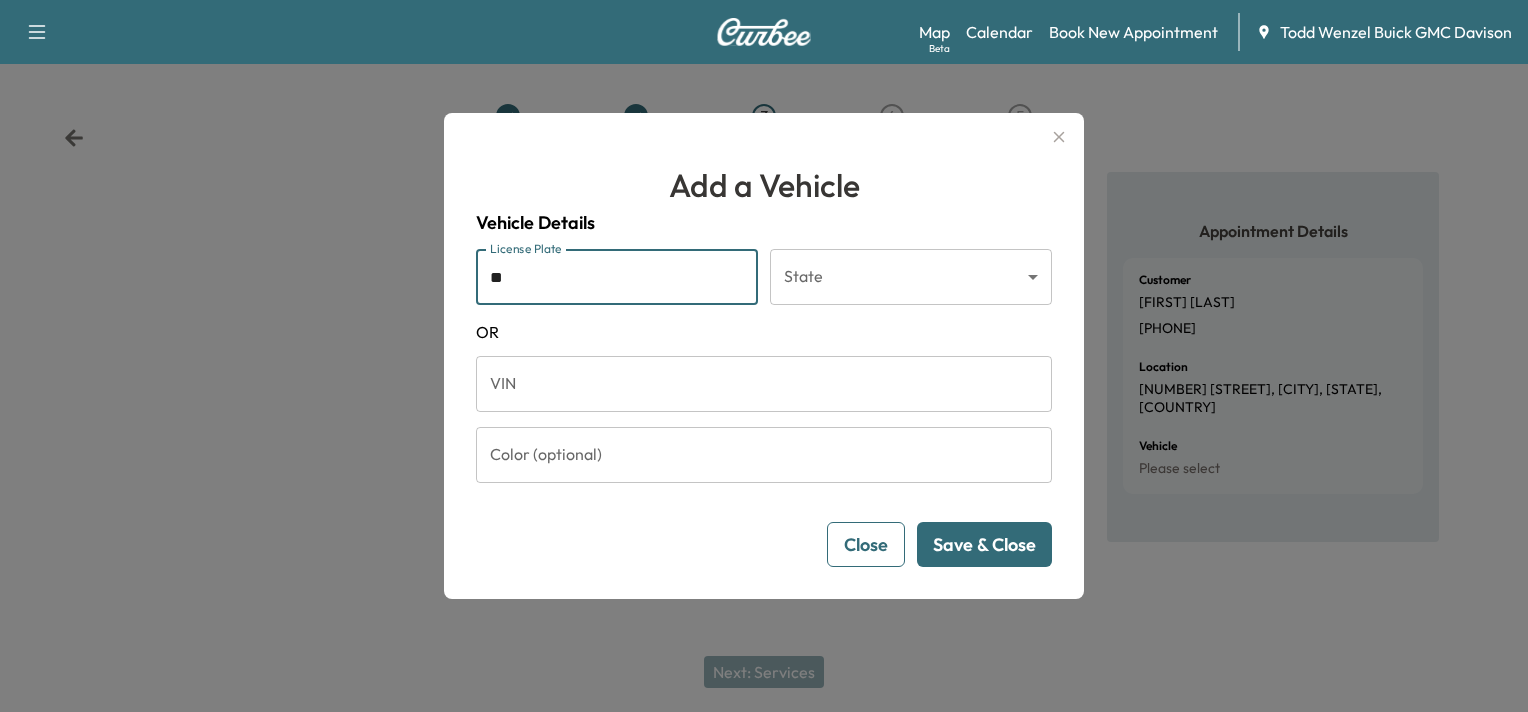 type on "*" 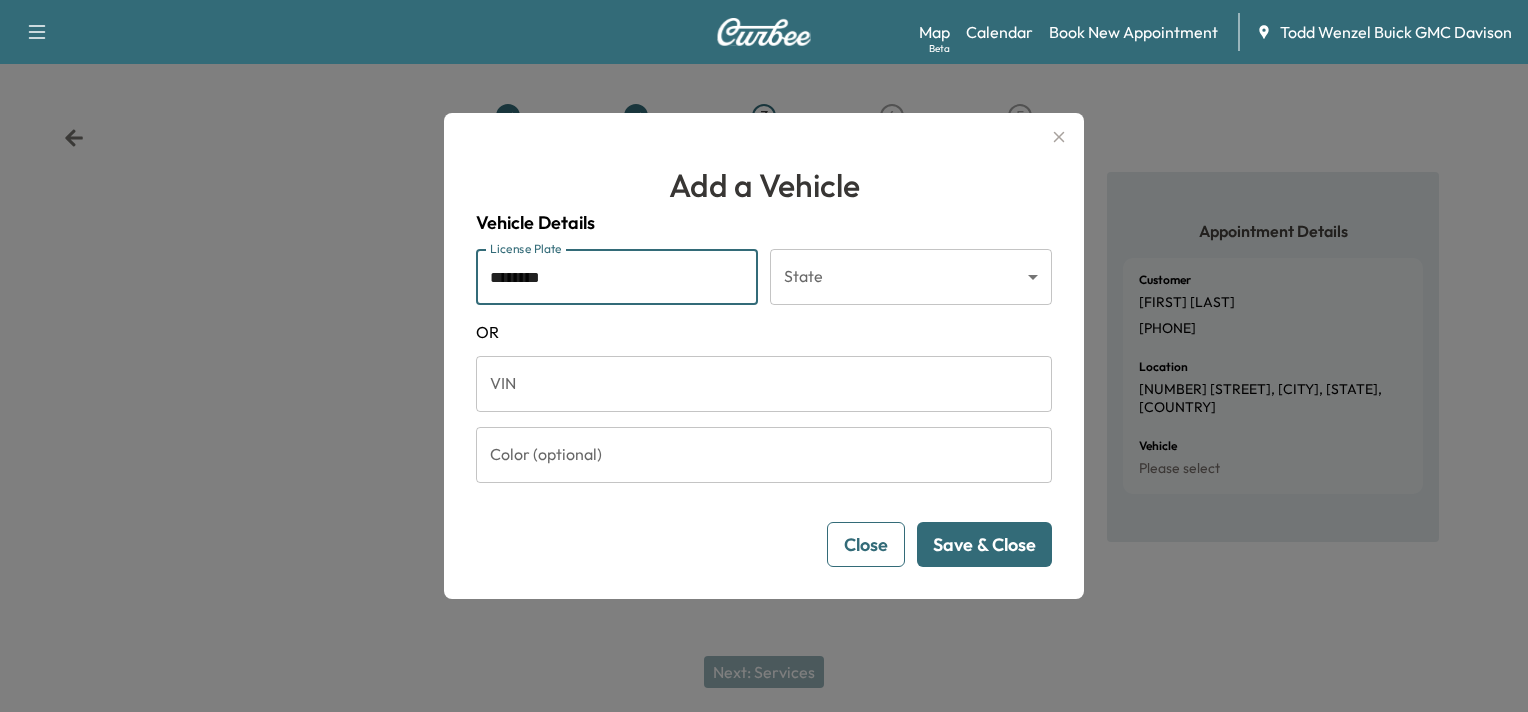 type on "********" 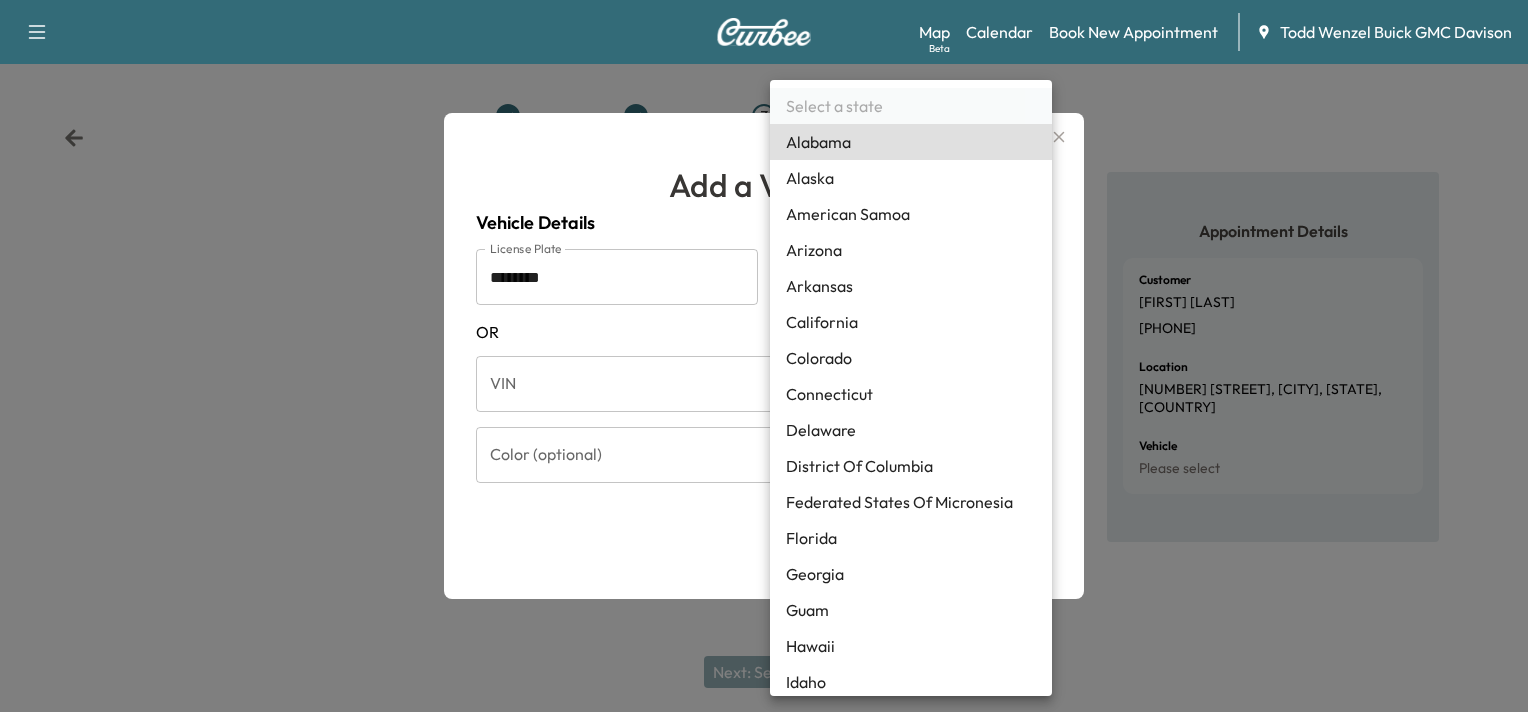 click on "Mobile Service+  Brightdrop AxiosError: Request failed with status code 404,AxiosError: Request failed with status code 404
at N$ (https://curbee-prod.web.app/assets/index-CYS218fs.js:42:1089)/n    at XMLHttpRequest.z (https://curbee-prod.web.app/assets/index-CYS218fs.js:42:5759)/n    at Vu.request (https://curbee-prod.web.app/assets/index-CYS218fs.js:44:2070)/n    at async bj0 (https://curbee-prod.web.app/assets/index-CYS218fs.js:318:91055) Support Log Out Map Beta Calendar Book New Appointment Todd Wenzel Buick GMC Davison Customer Location 3 Vehicle 4 Services 5 Date 3 . Select Vehicle Please choose a saved vehicle or create a new one. Add a Vehicle ​ There are no saved vehicles for this customer Add a Vehicle Vehicle Details License Plate ******** License Plate State ​ State OR VIN VIN Color (optional) Color (optional) Close Save & Close No, Go Back Yes, I'm Sure Add a Vehicle Vehicle Details License Plate License Plate State ​ State OR VIN VIN Color (optional) Color (optional) Delete Vehicle Close Save & Close Please Confirm That the following information is correct: Year : Make : Model : License Plate : State : VIN : Color : No, Go Back Yes, I'm Sure Are you sure? That you want to delete this Vehicle? This action cannot be undone. No, Go Back Yes, I'm Sure Next: Services Appointment Details Customer [FIRST] [LAST] +[PHONE] Location [NUMBER] [STREET], [CITY], [STATE], [COUNTRY] Vehicle Please select
Select a state" at bounding box center [764, 356] 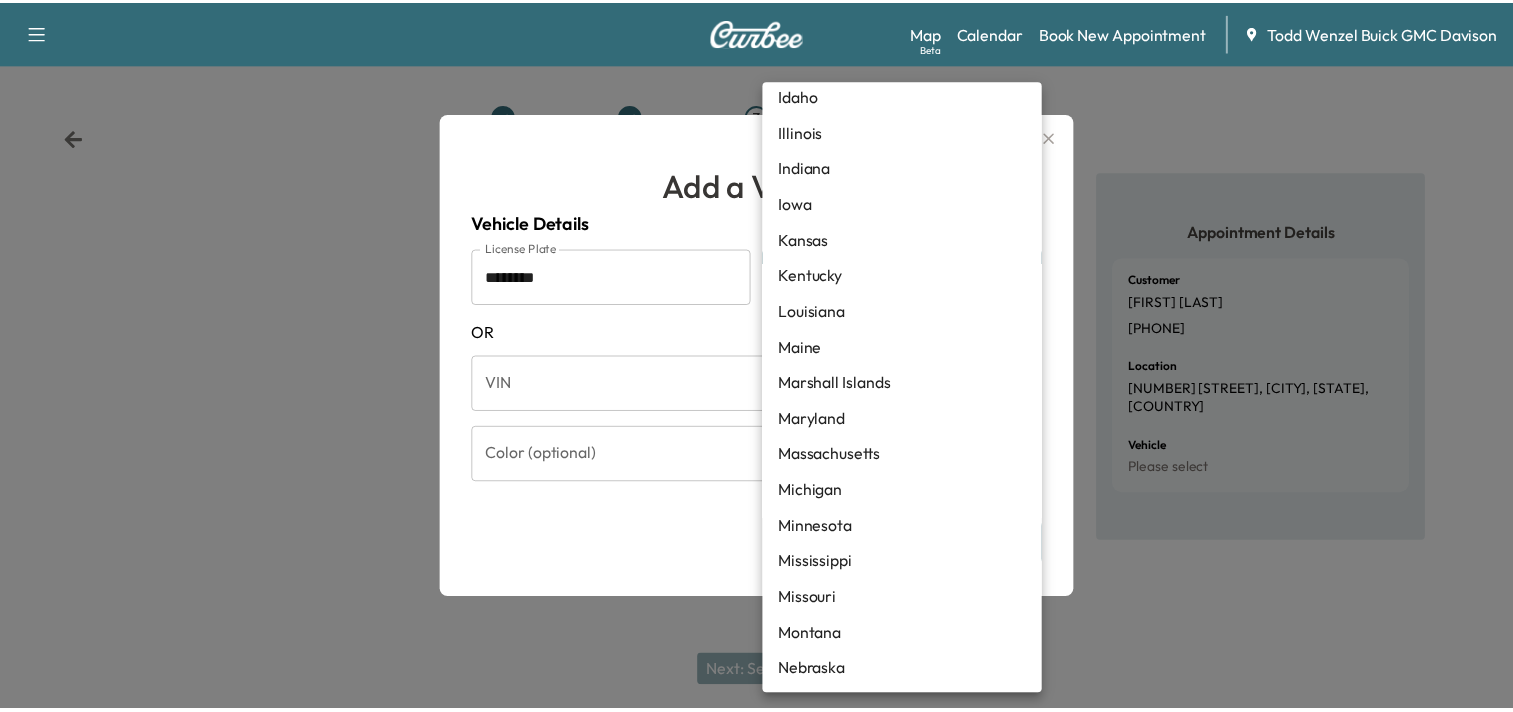 scroll, scrollTop: 642, scrollLeft: 0, axis: vertical 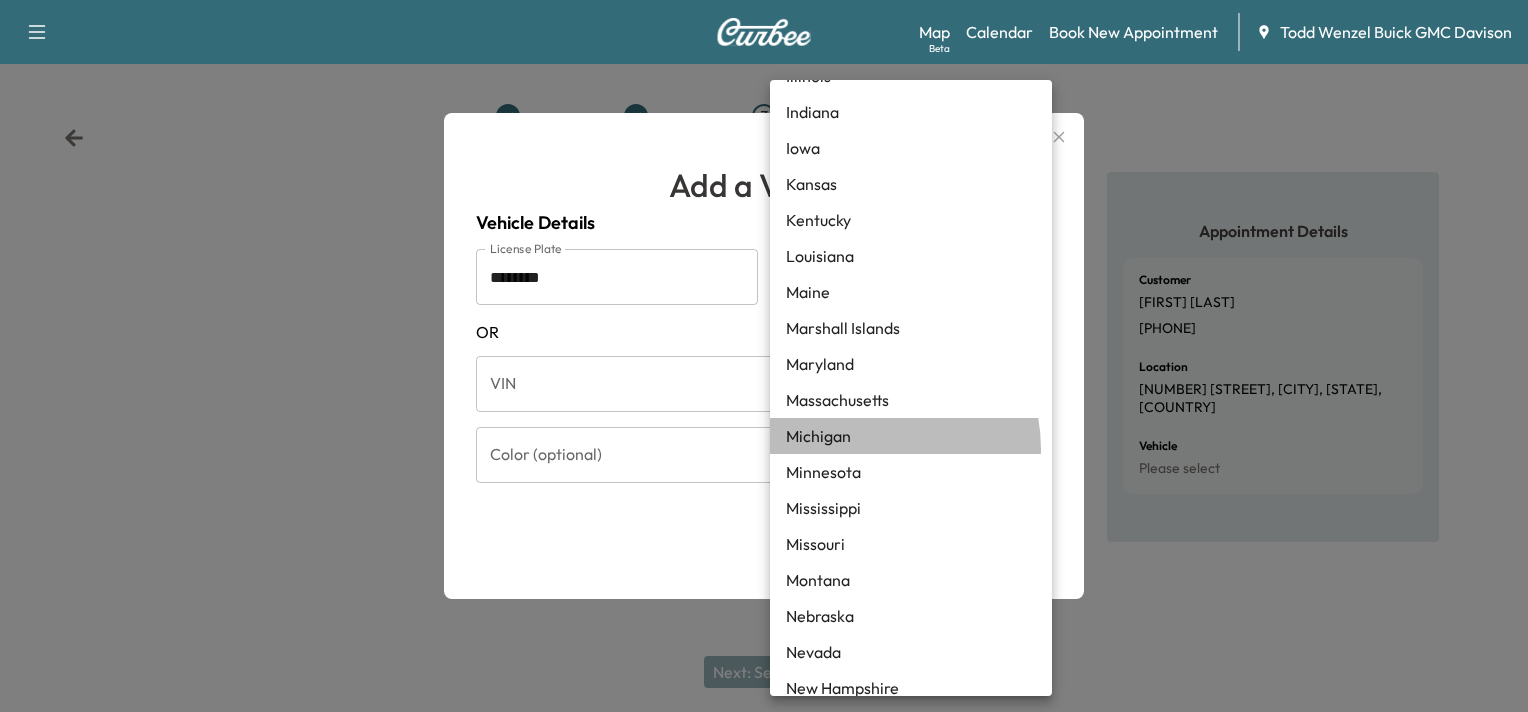 click on "Michigan" at bounding box center [911, 436] 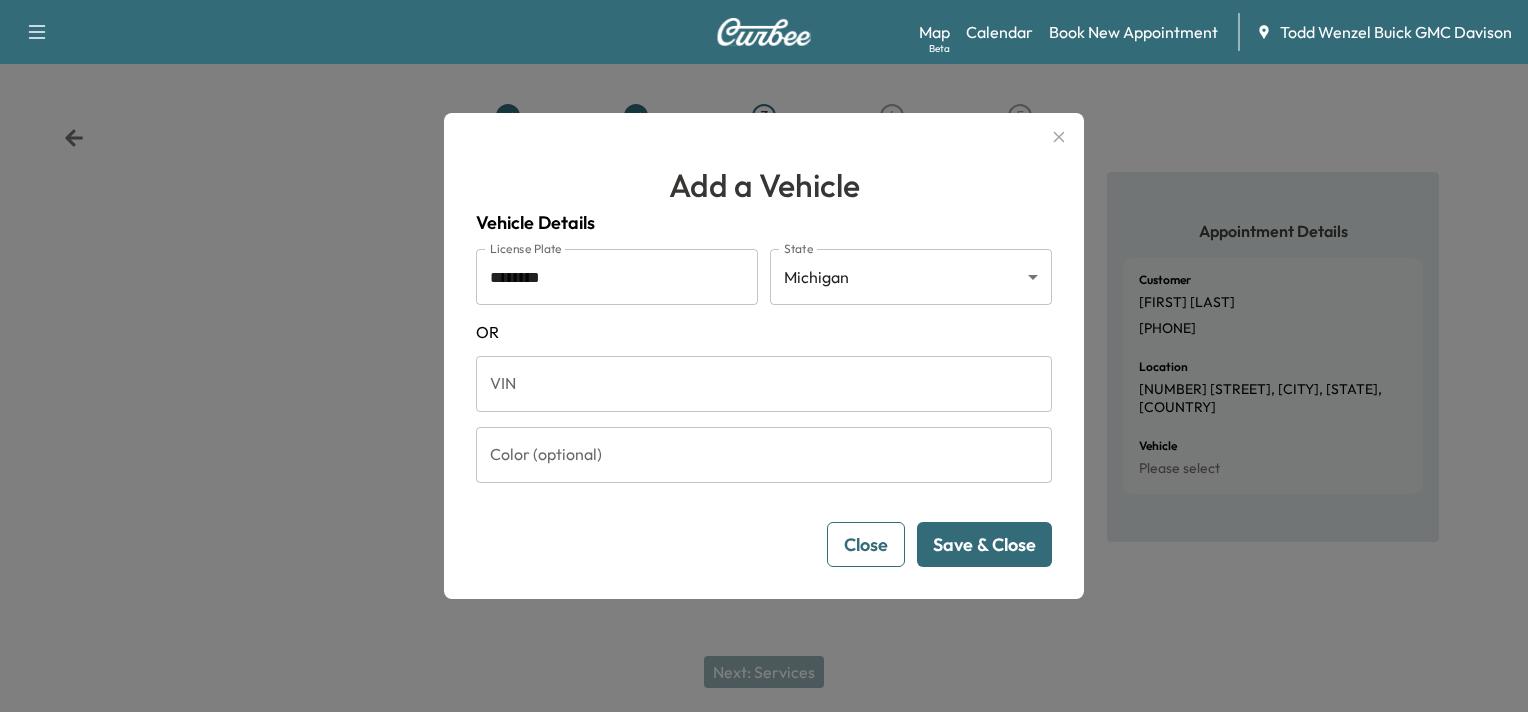 click on "Save & Close" at bounding box center [984, 544] 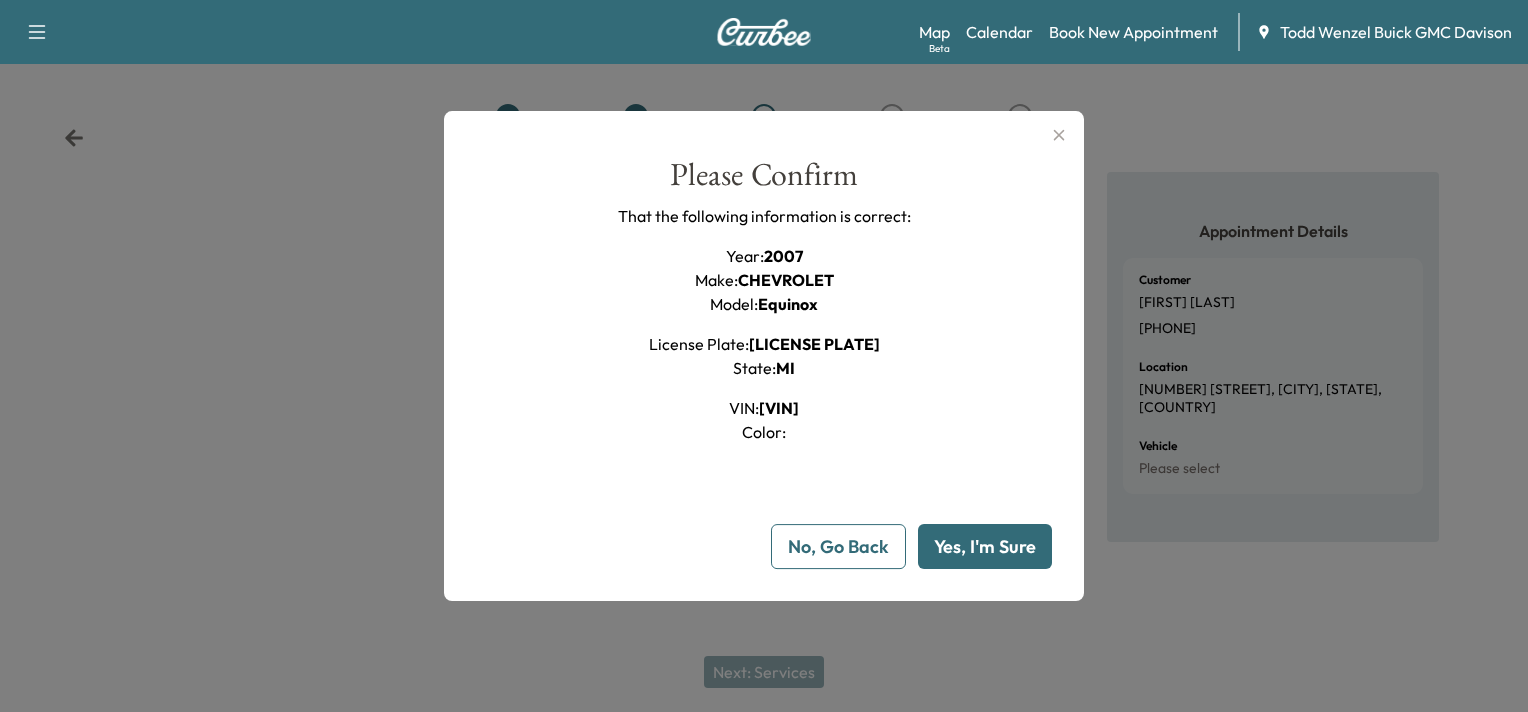 drag, startPoint x: 857, startPoint y: 408, endPoint x: 701, endPoint y: 407, distance: 156.0032 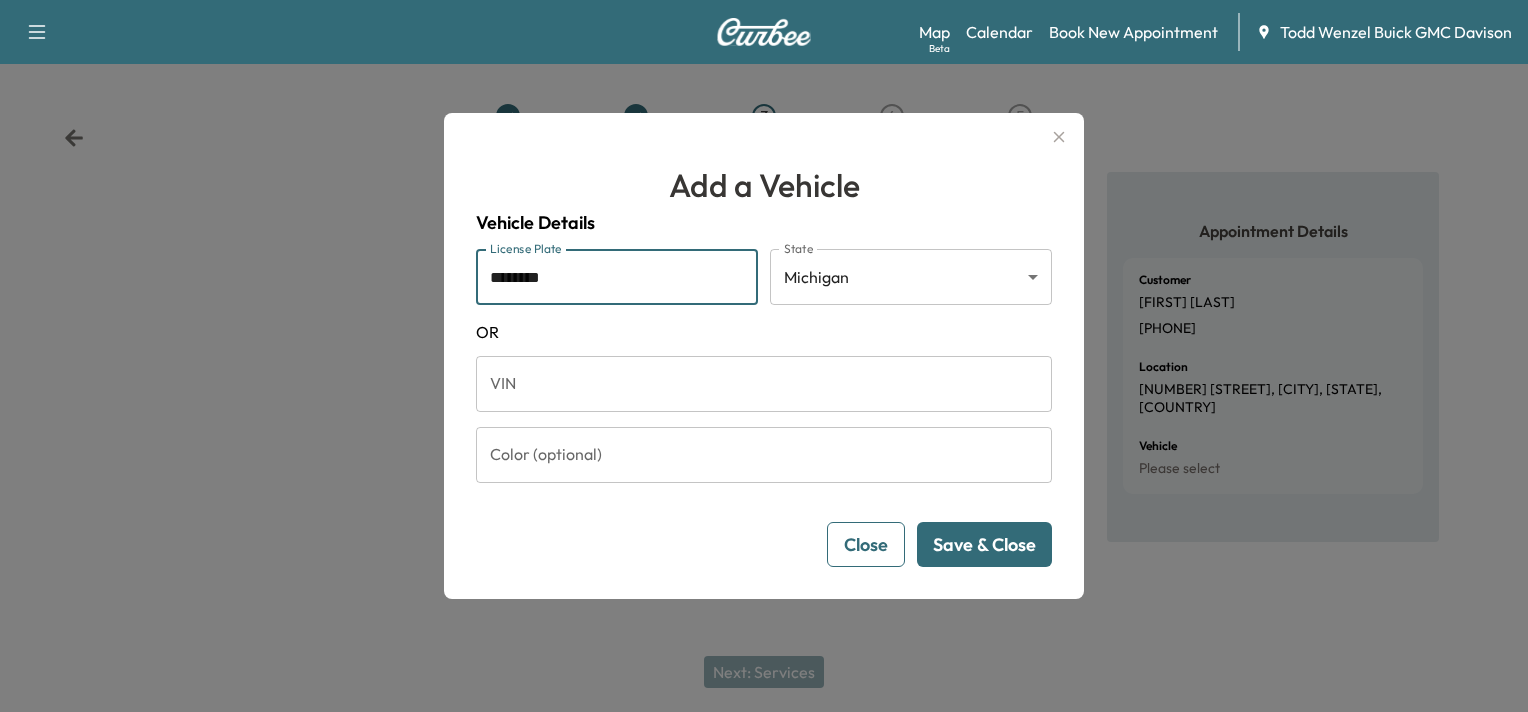 click on "********" at bounding box center (617, 277) 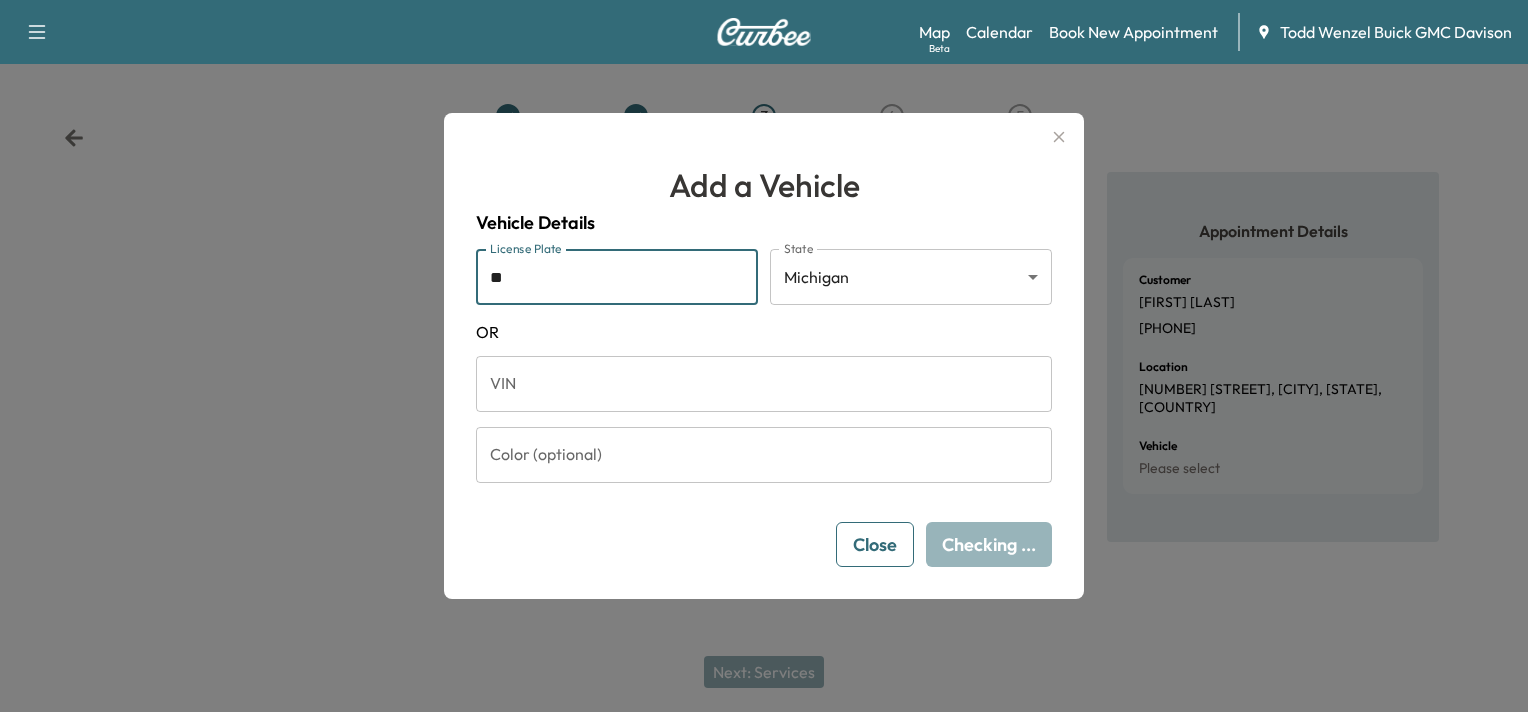 type on "*" 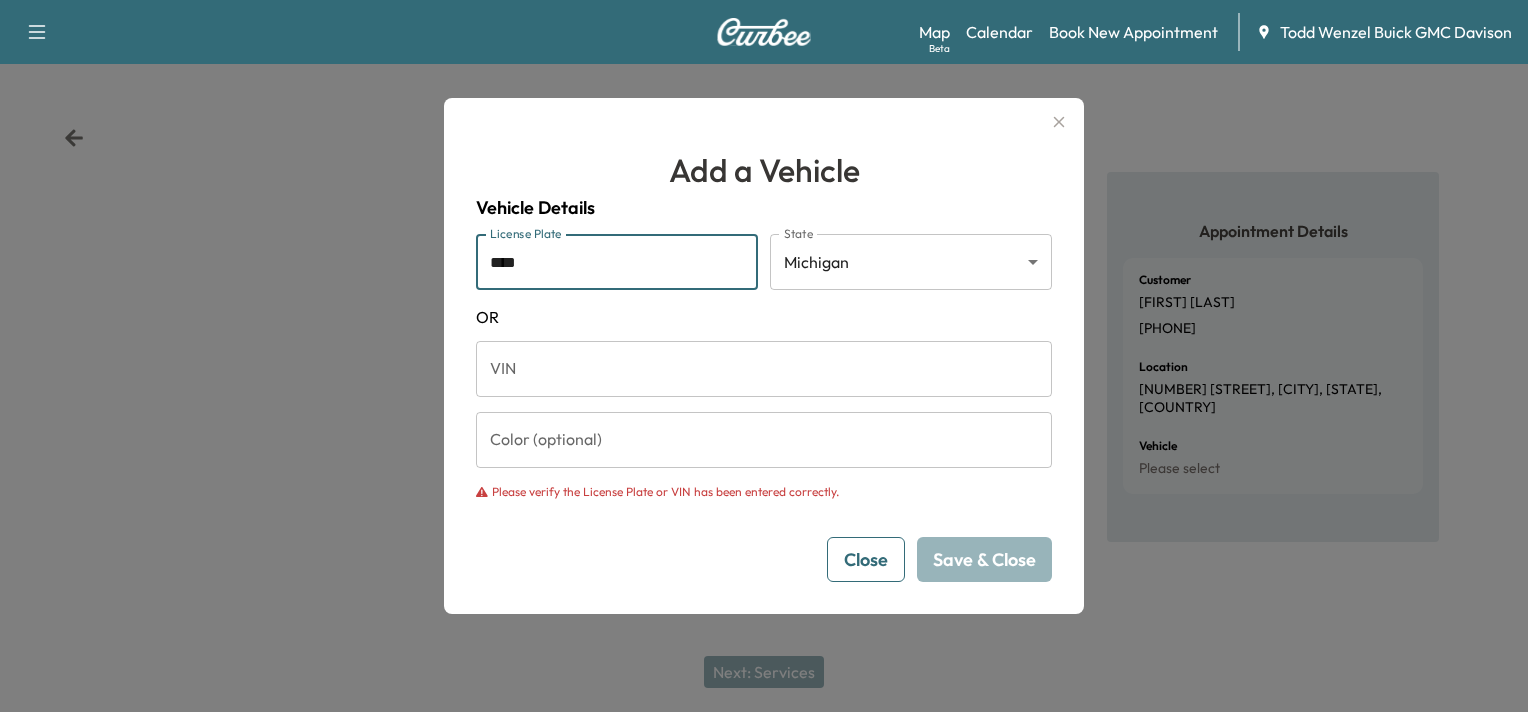 click on "Please verify the License Plate or VIN has been entered correctly." at bounding box center (764, 492) 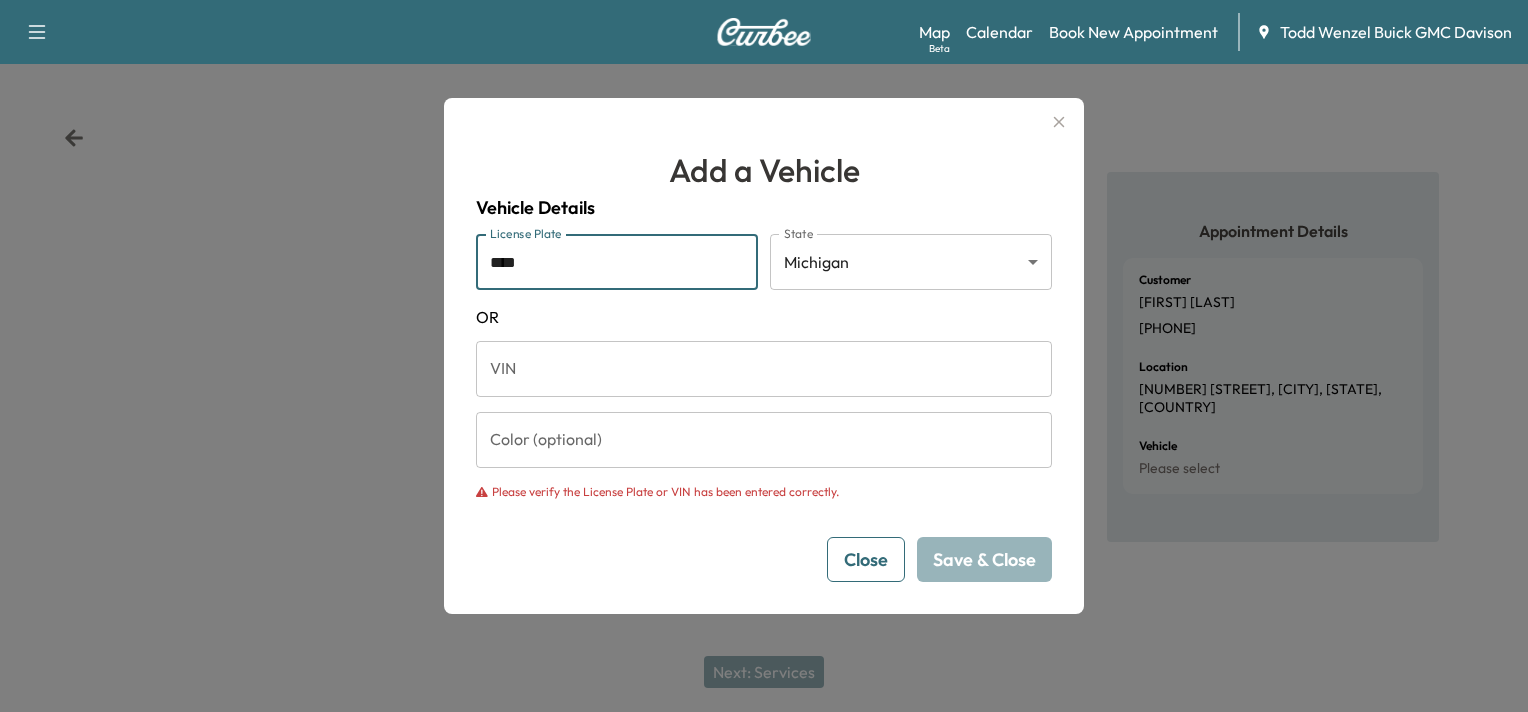 click on "***" at bounding box center (617, 262) 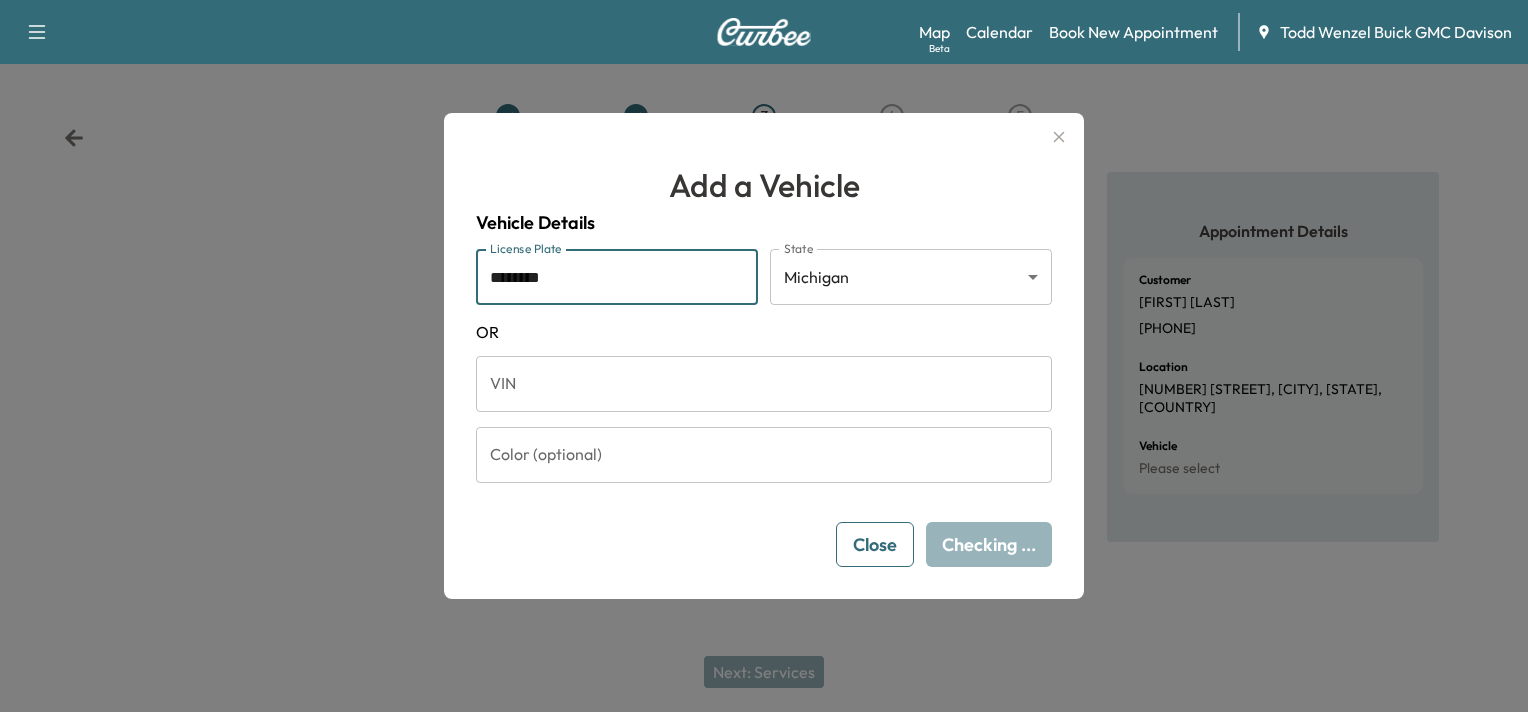type on "********" 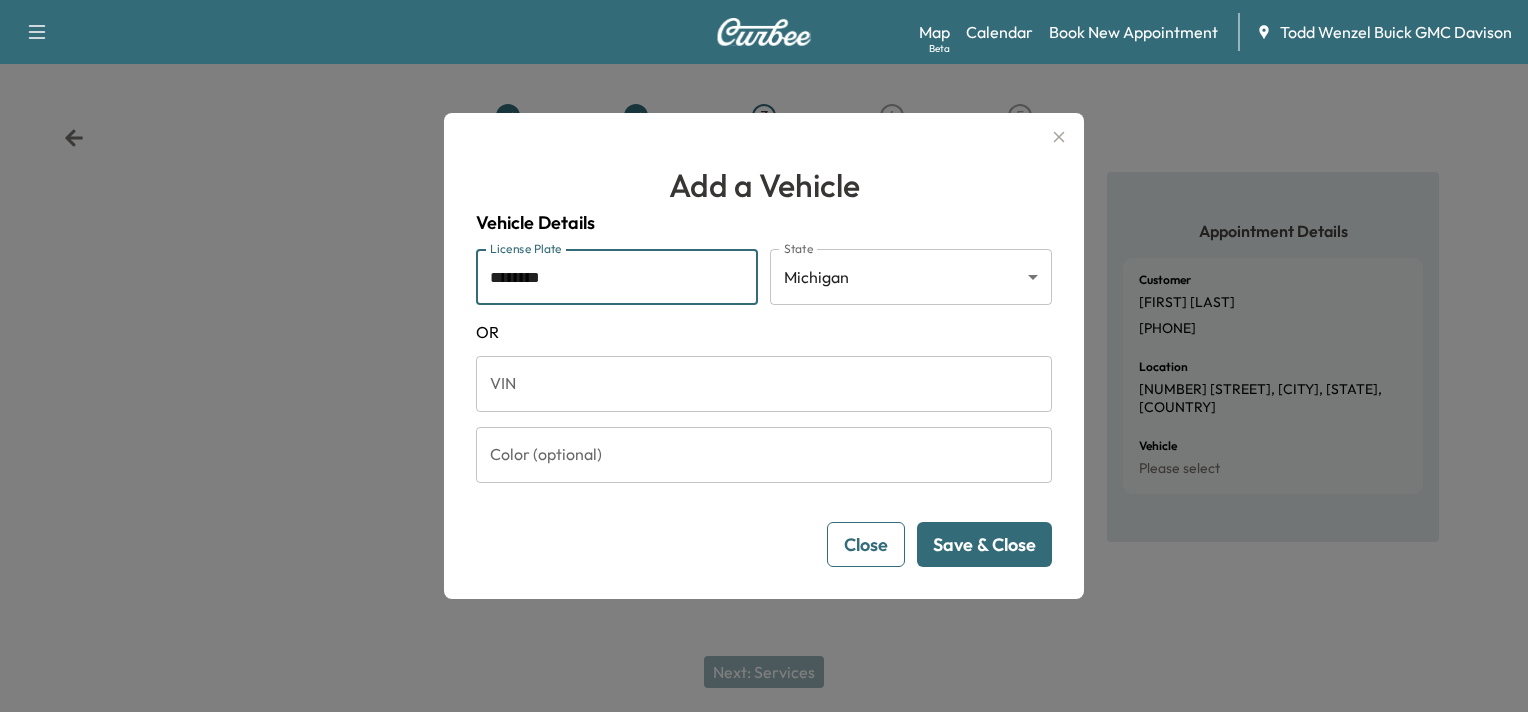 click on "Save & Close" at bounding box center [984, 544] 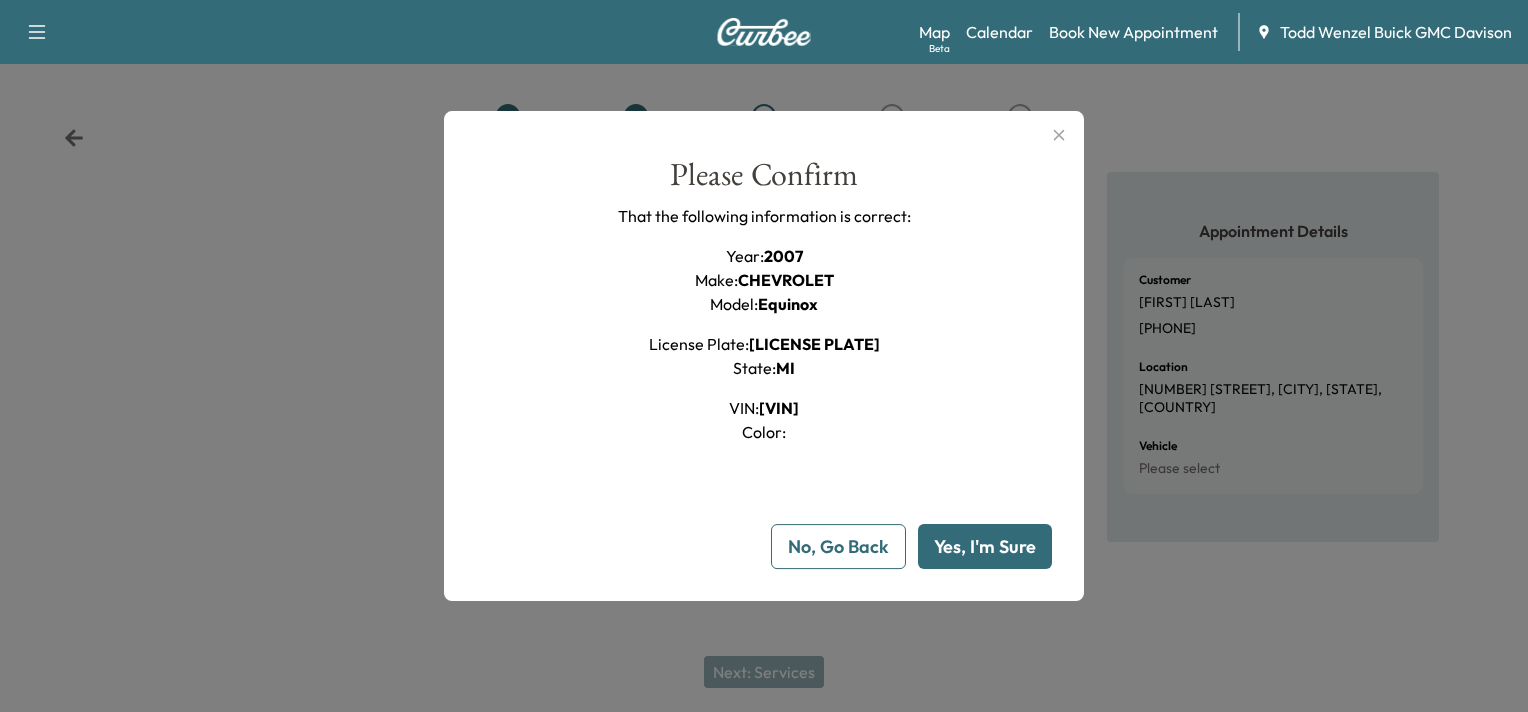 click 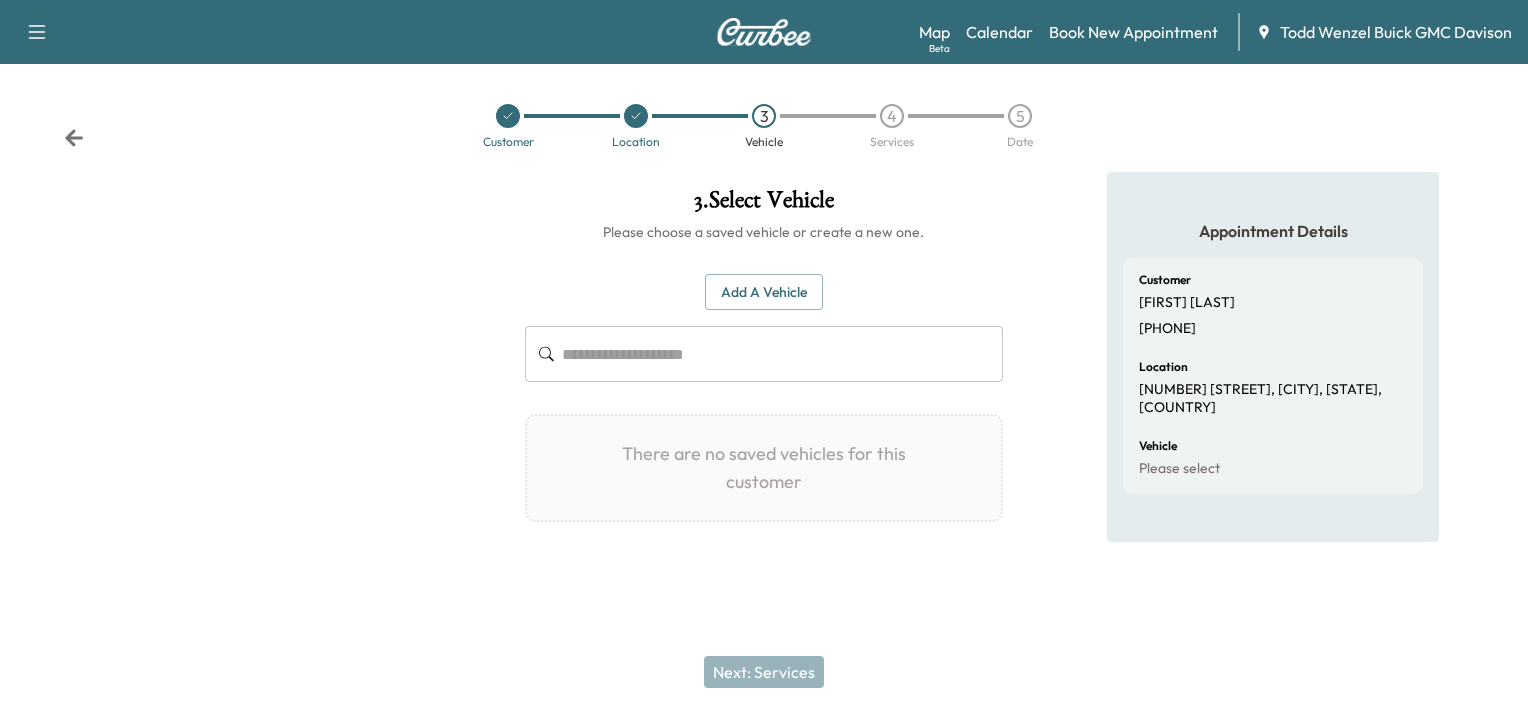 click at bounding box center [764, 32] 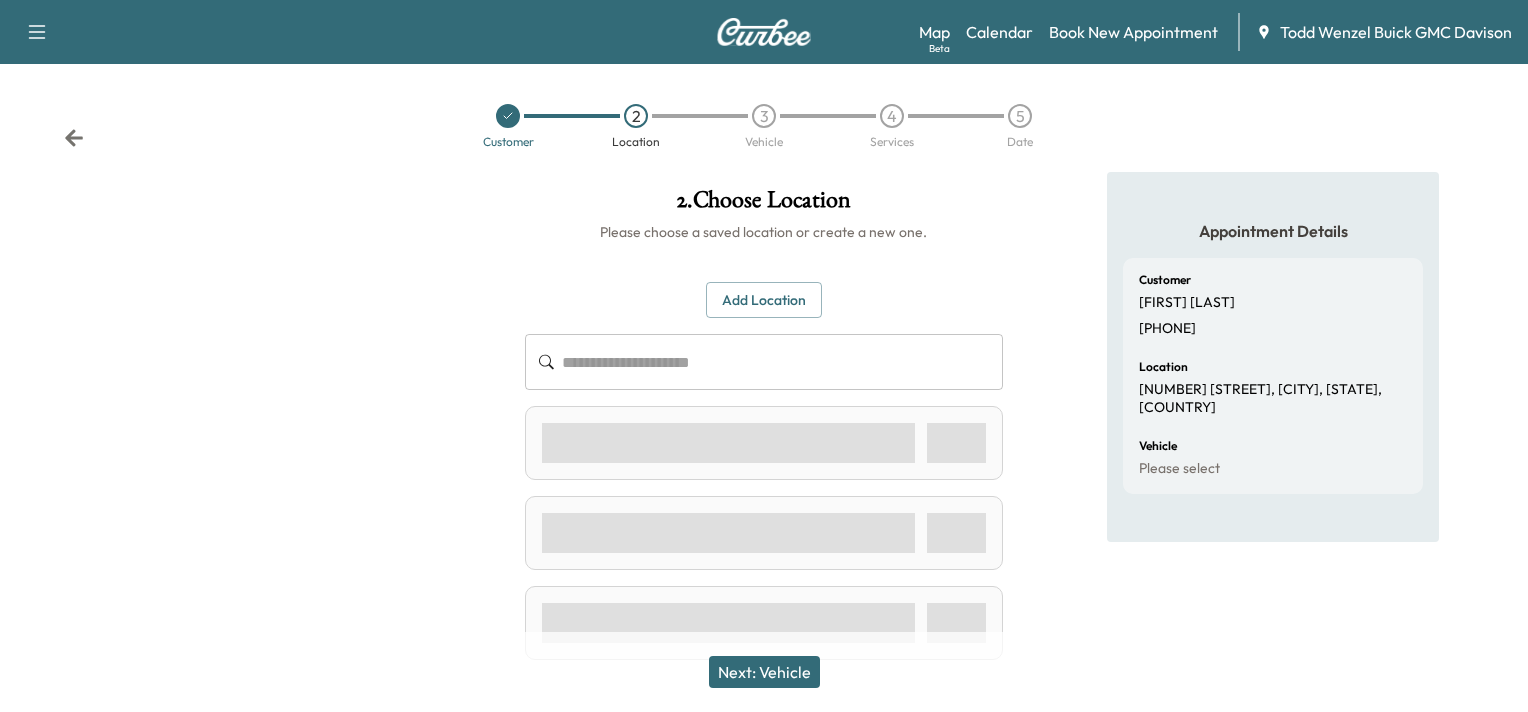 click 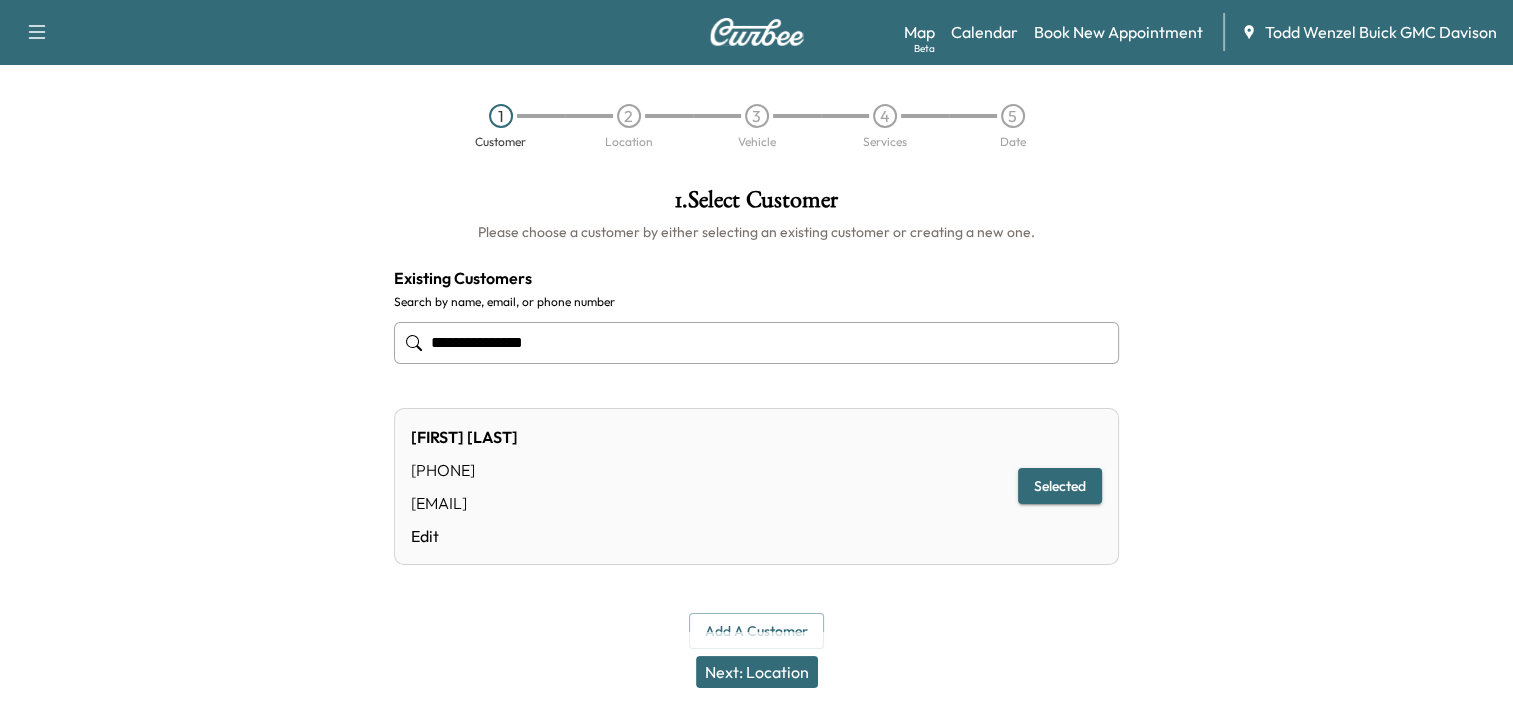 click at bounding box center (37, 32) 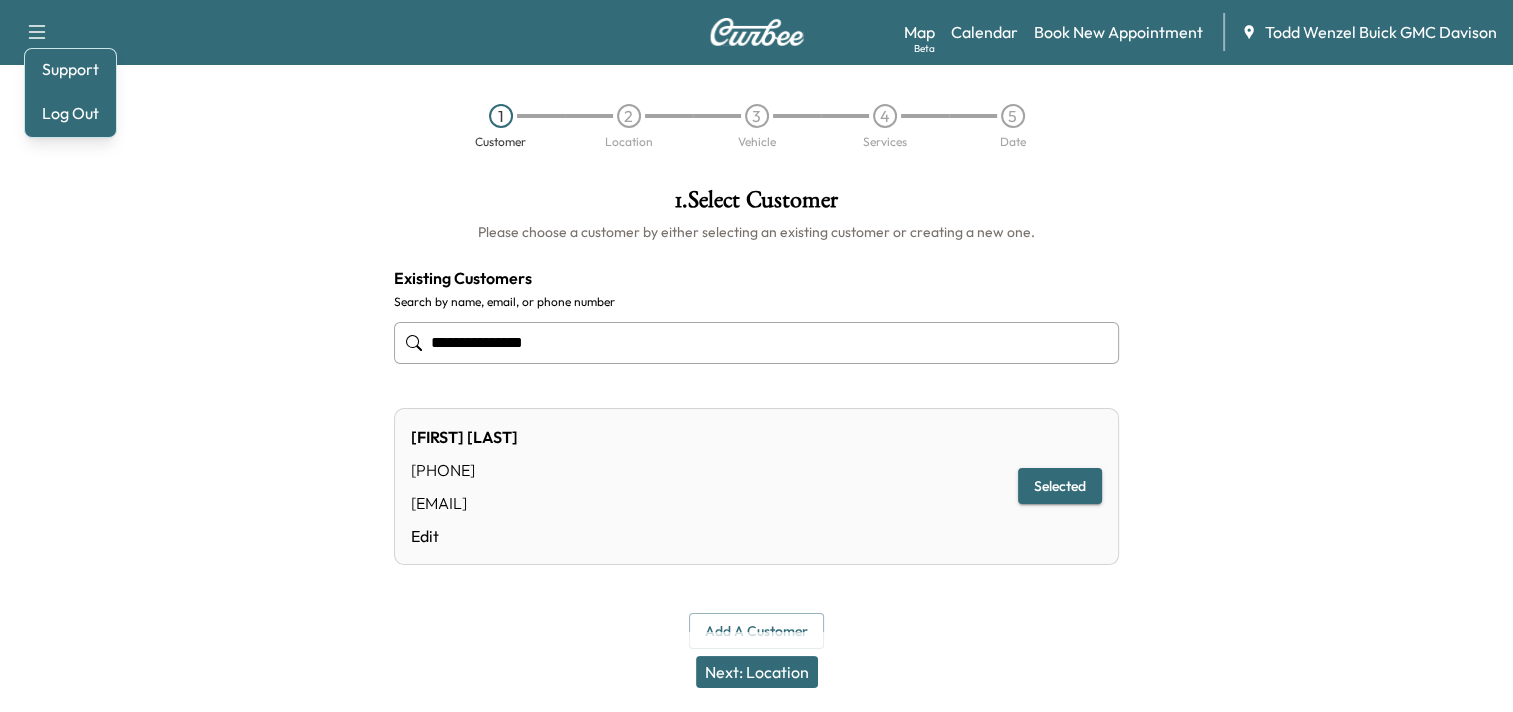 click on "1 Customer 2 Location 3 Vehicle 4 Services 5 Date" at bounding box center [756, 126] 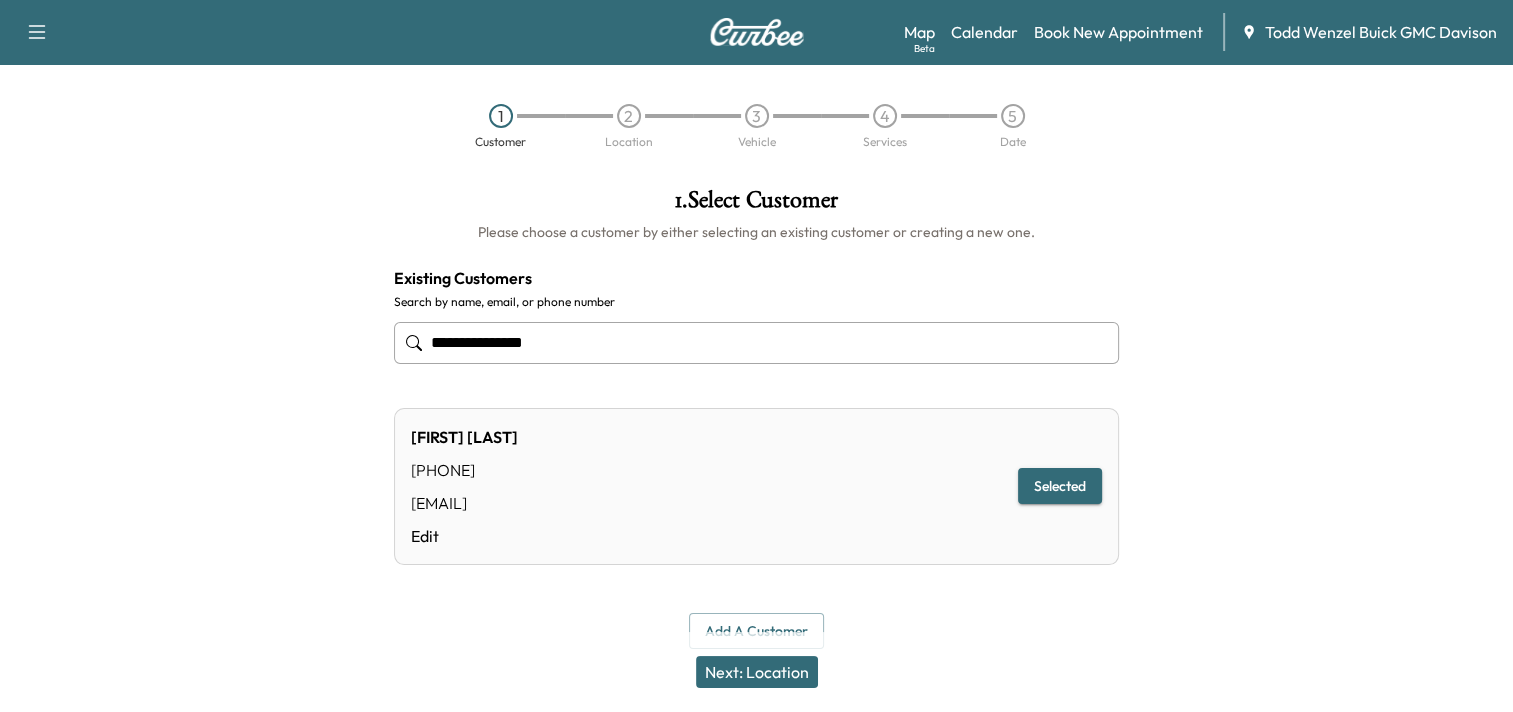 click at bounding box center (757, 32) 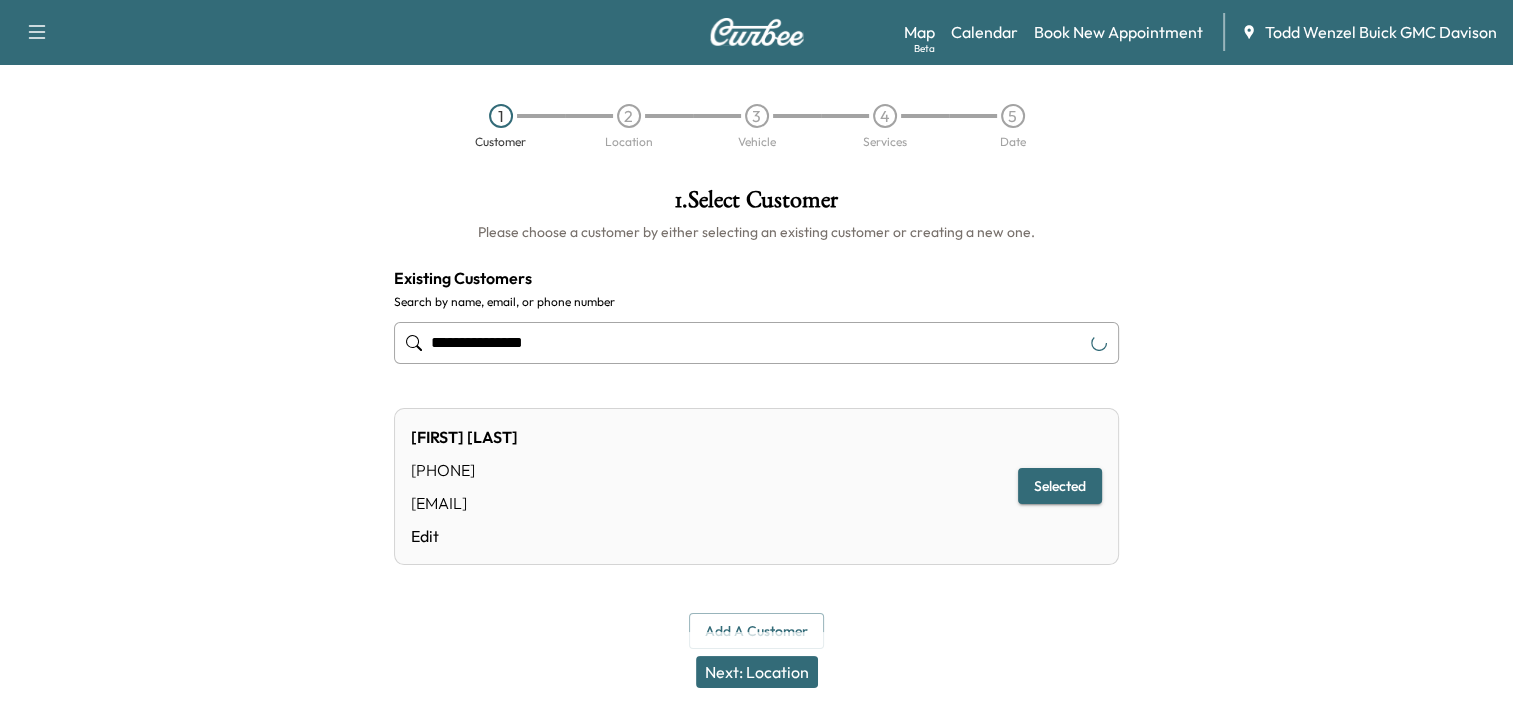 click at bounding box center (757, 32) 